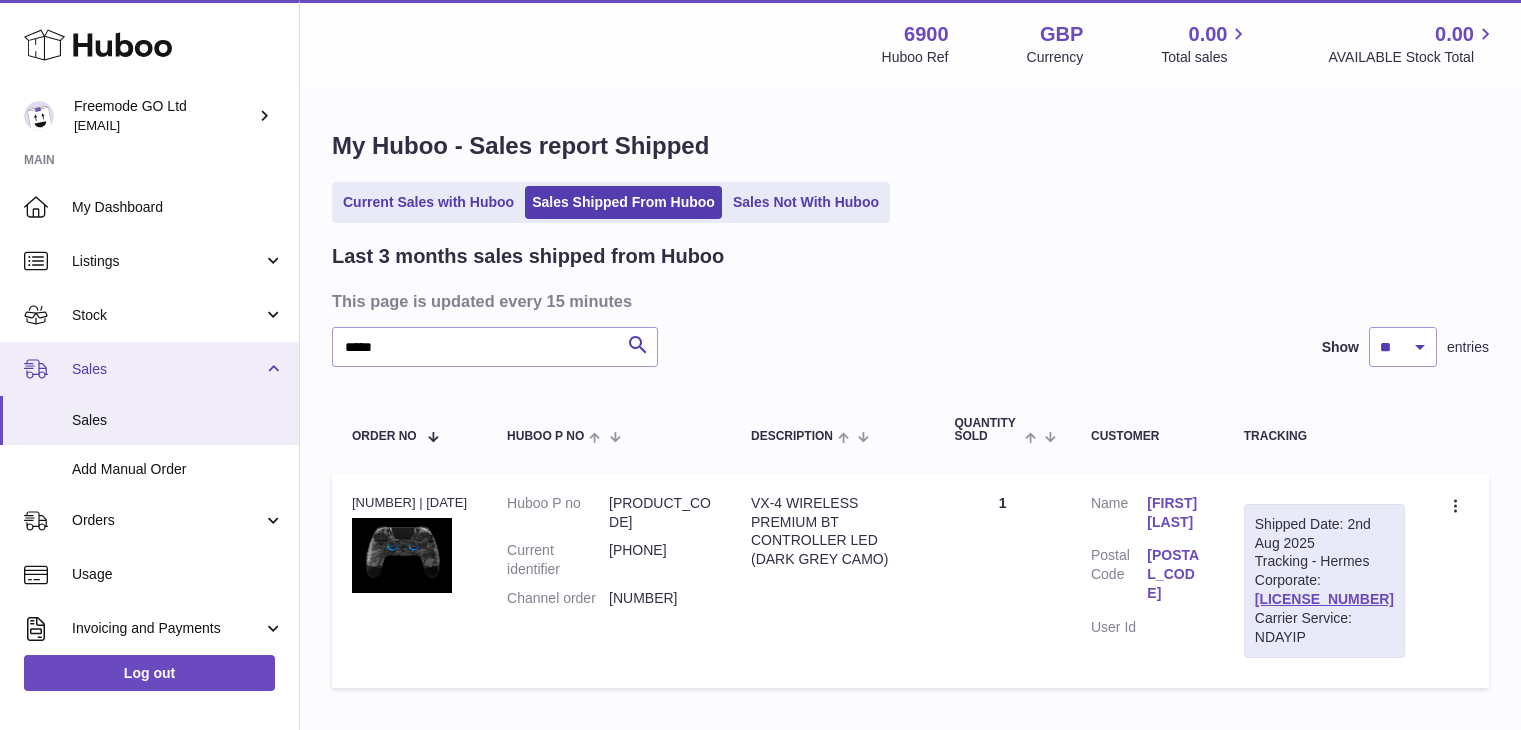 scroll, scrollTop: 124, scrollLeft: 0, axis: vertical 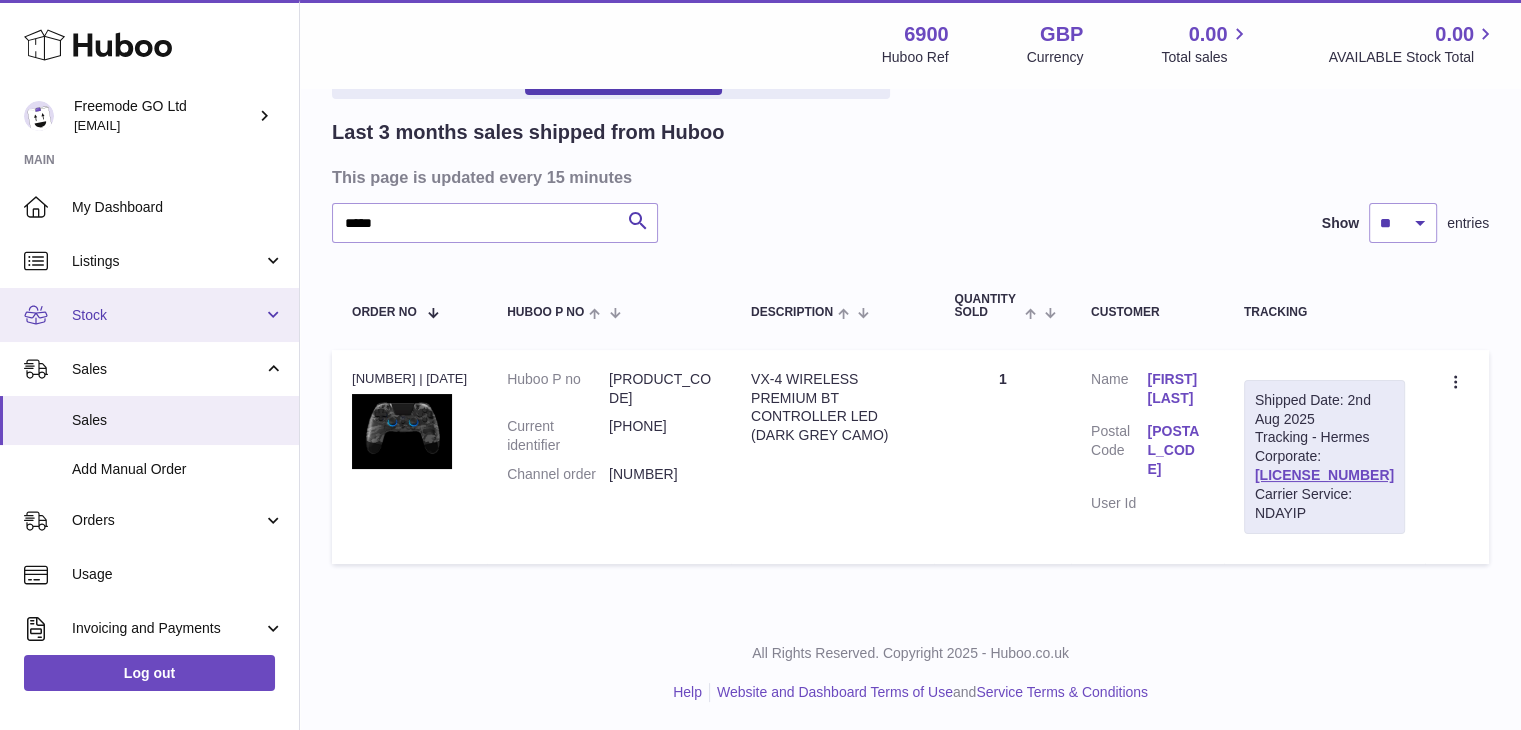 click on "Stock" at bounding box center [167, 315] 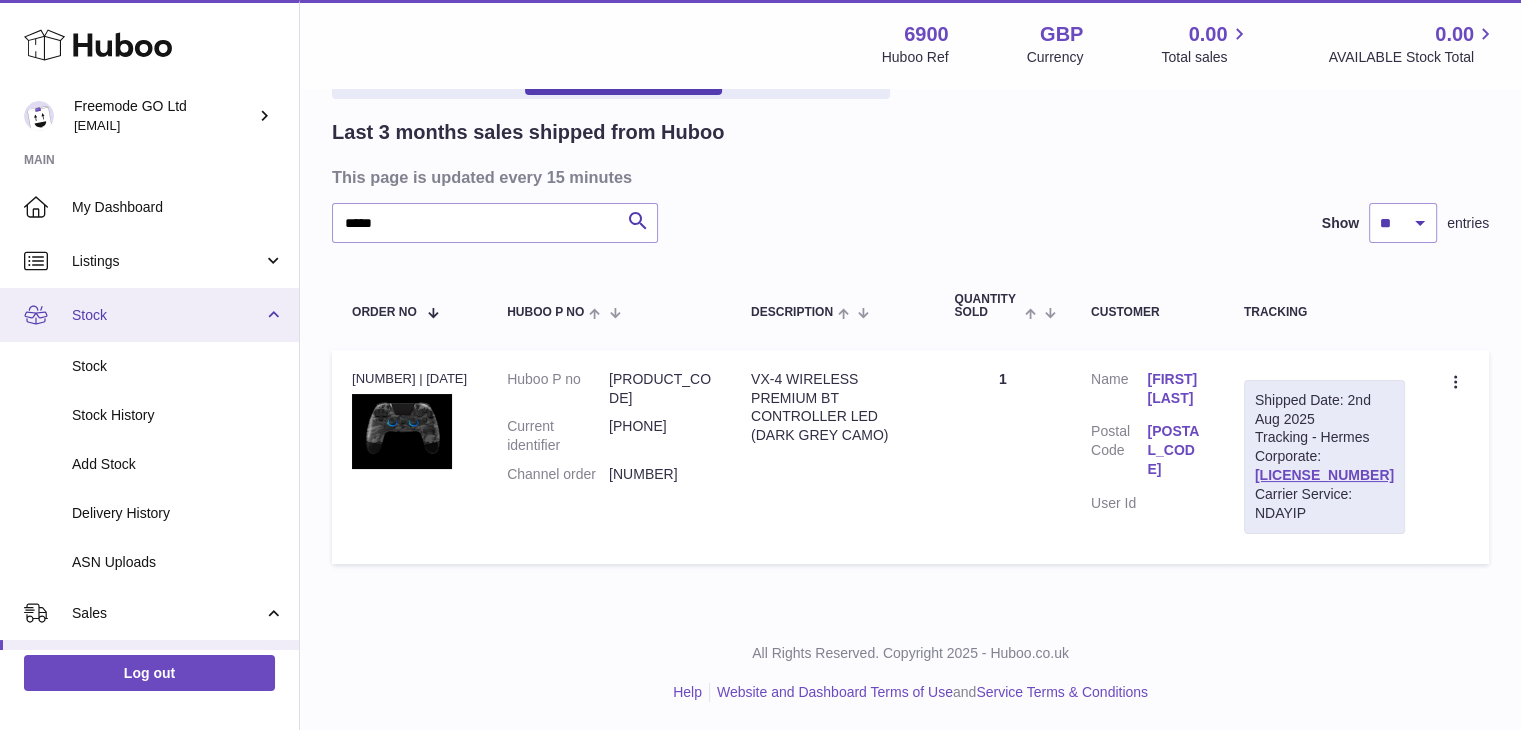 click on "Stock" at bounding box center [167, 315] 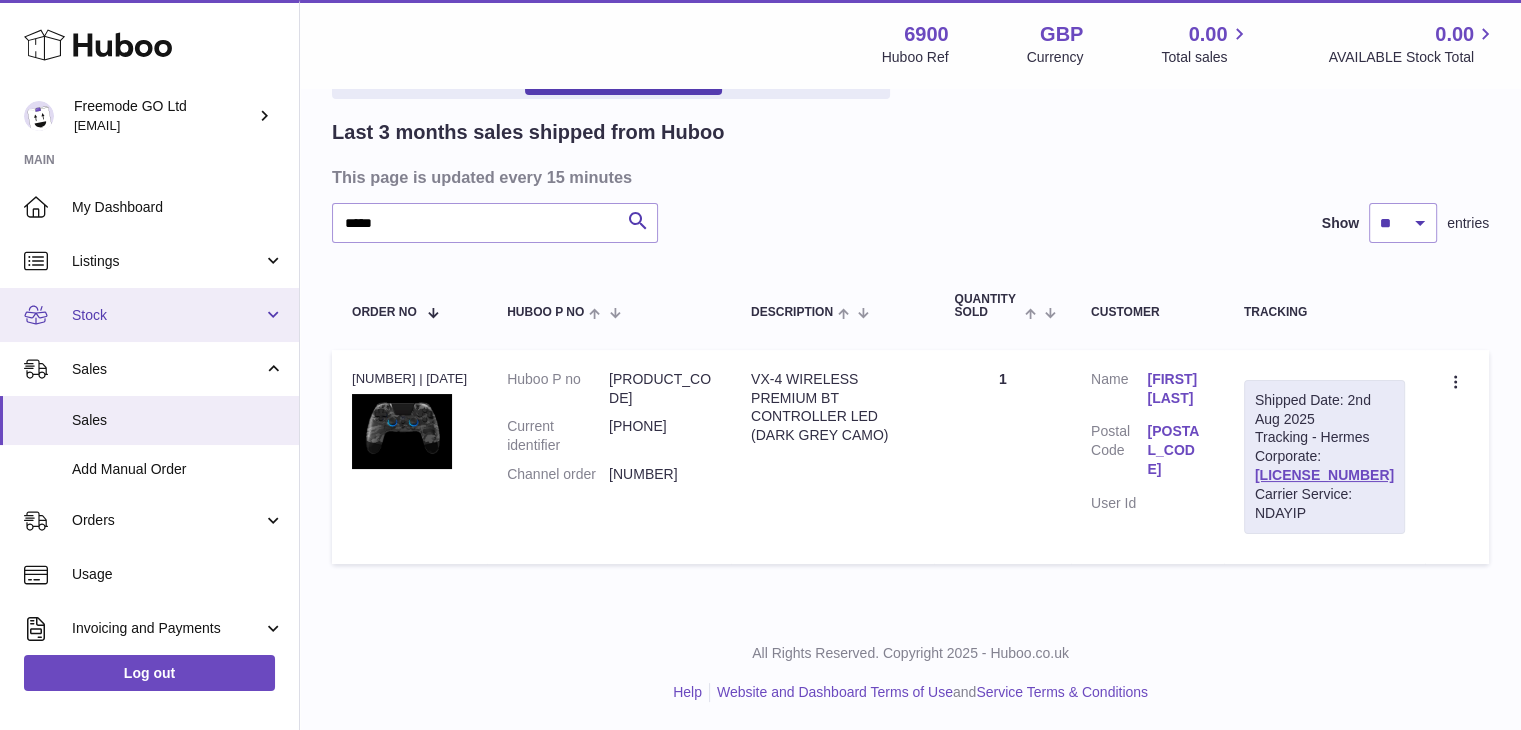 click on "Stock" at bounding box center [167, 315] 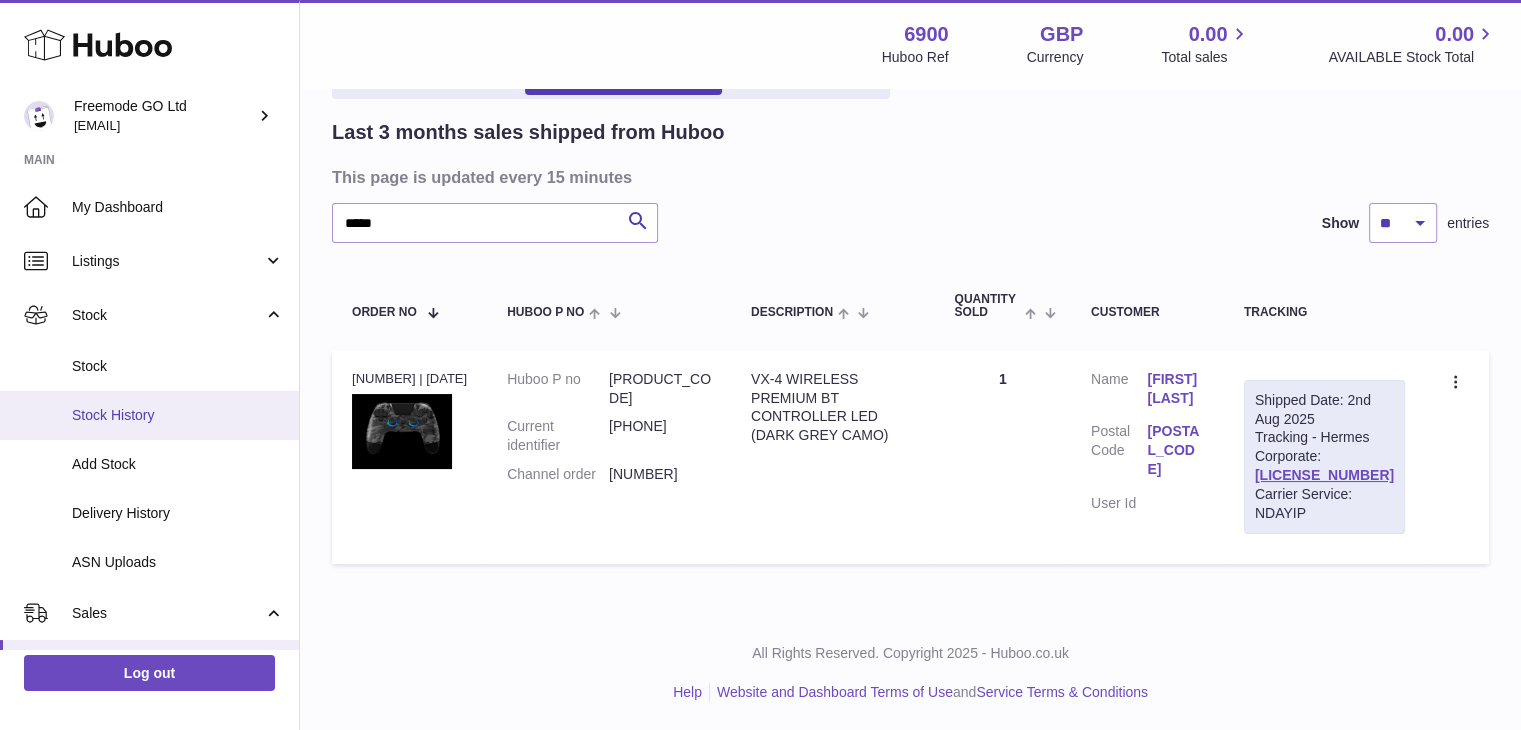 click on "Stock History" at bounding box center [178, 415] 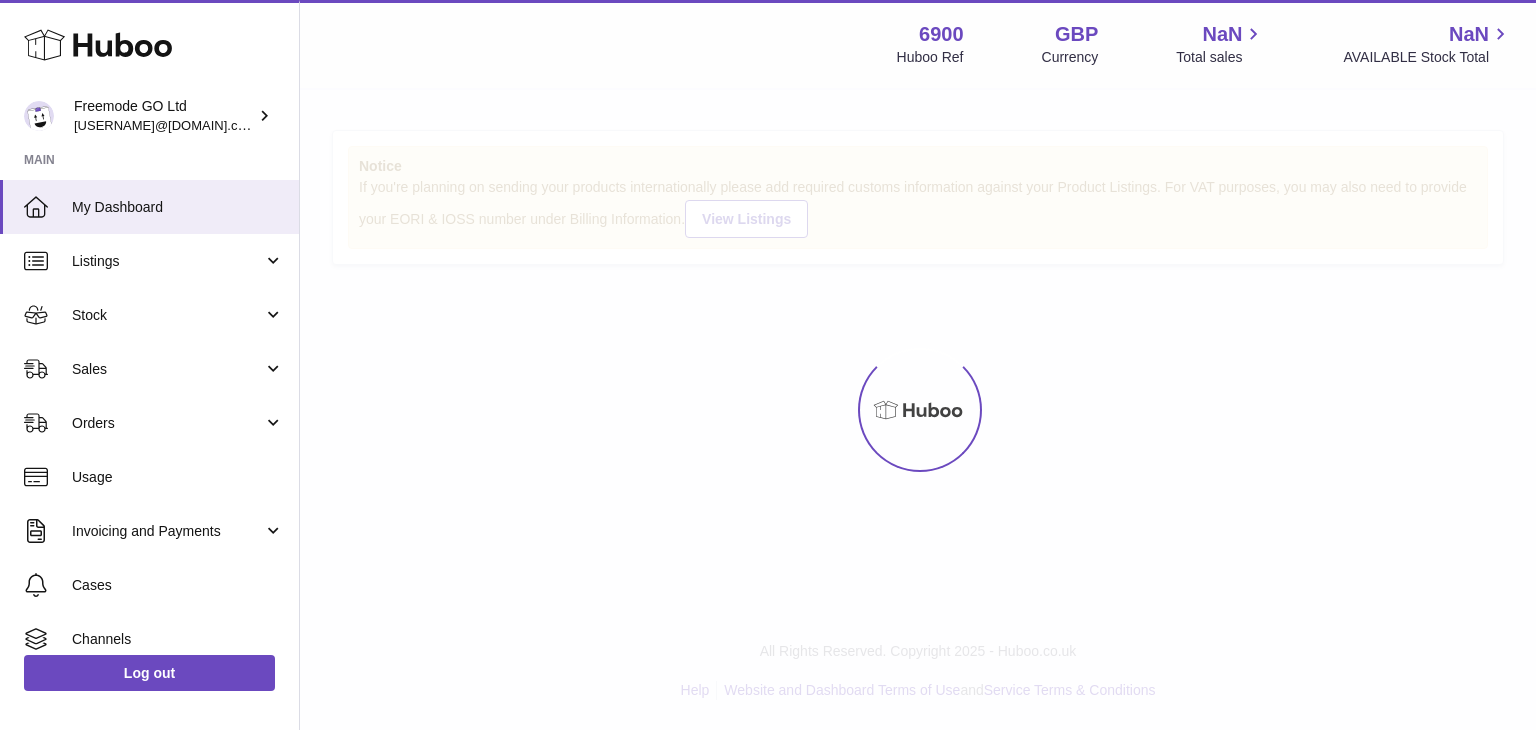 click on "Orders" at bounding box center (149, 423) 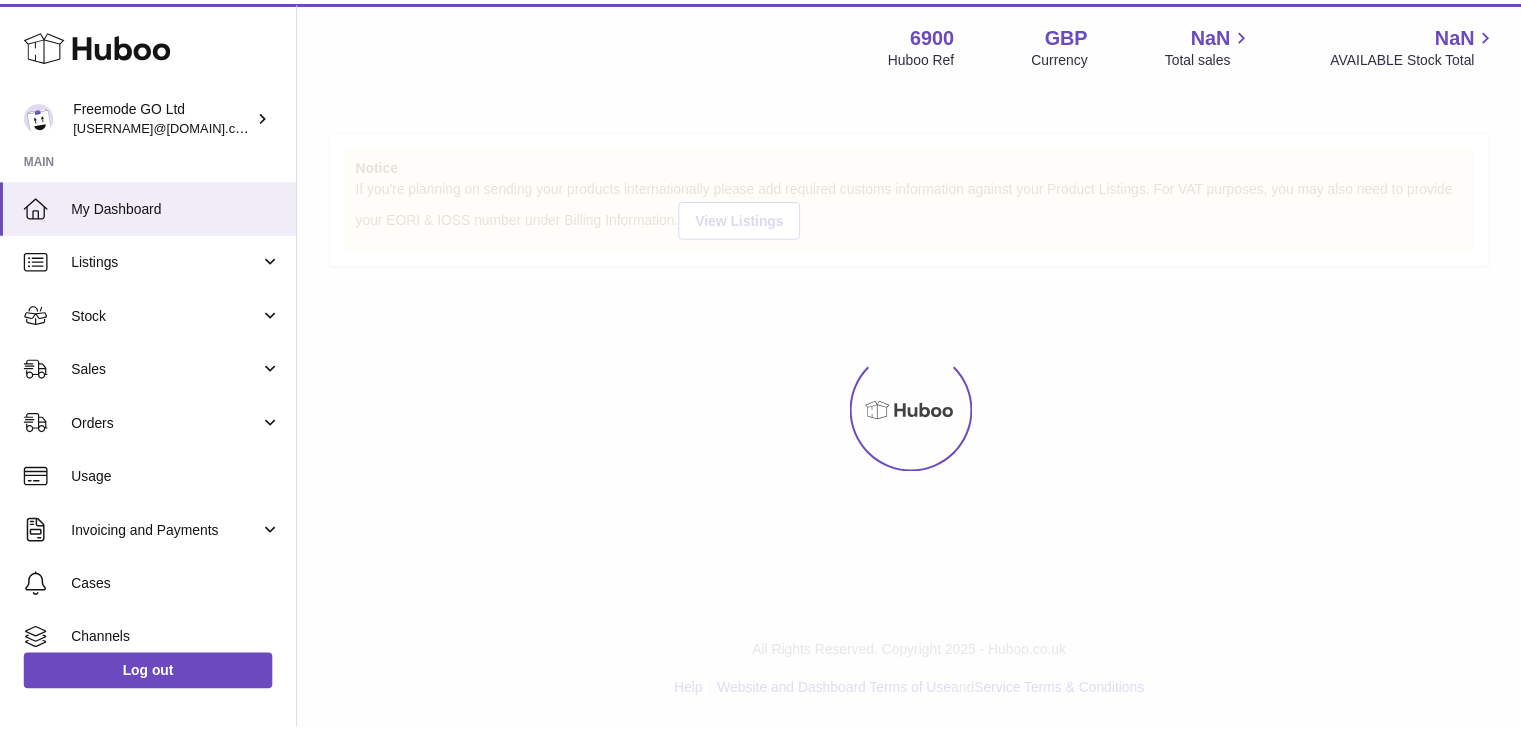 scroll, scrollTop: 0, scrollLeft: 0, axis: both 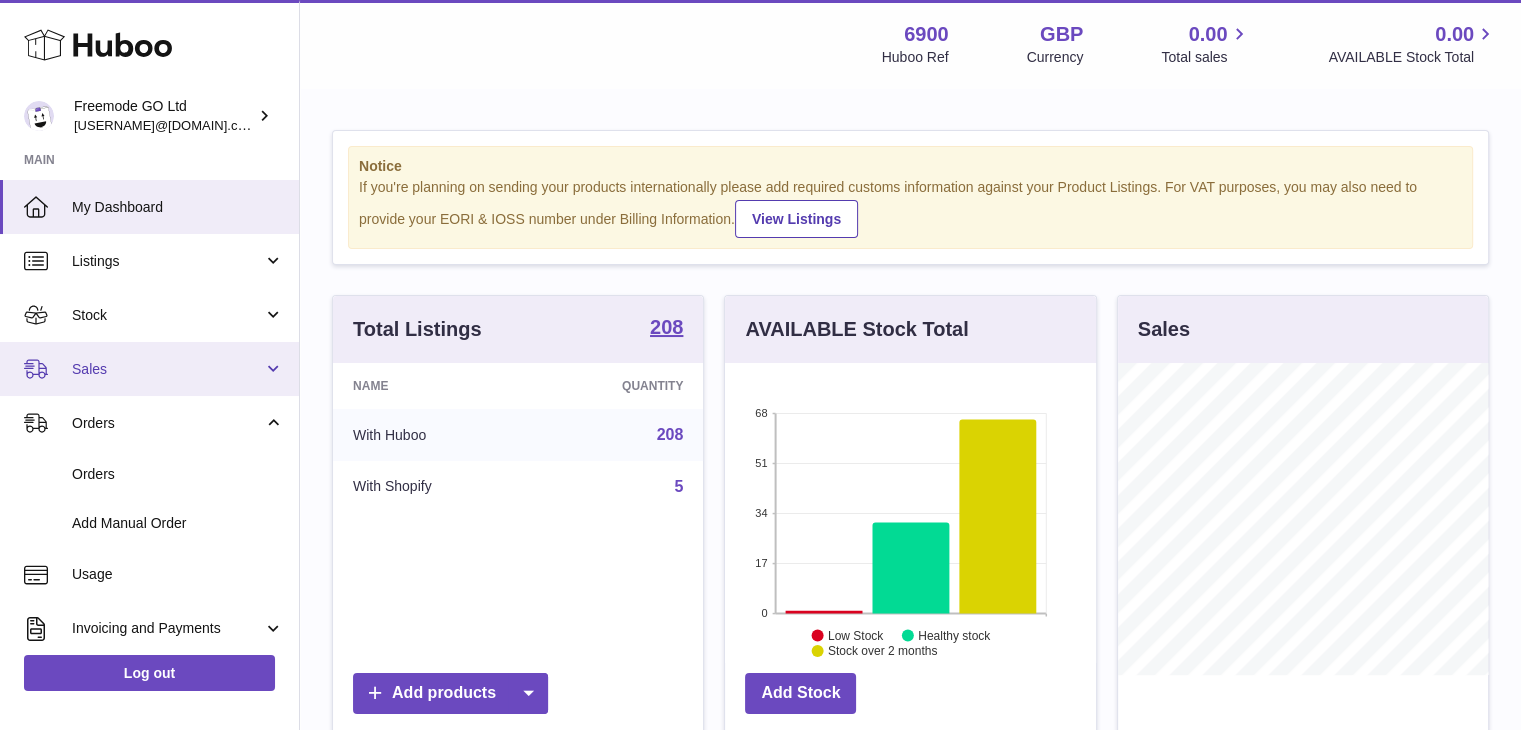 click on "Sales" at bounding box center (149, 369) 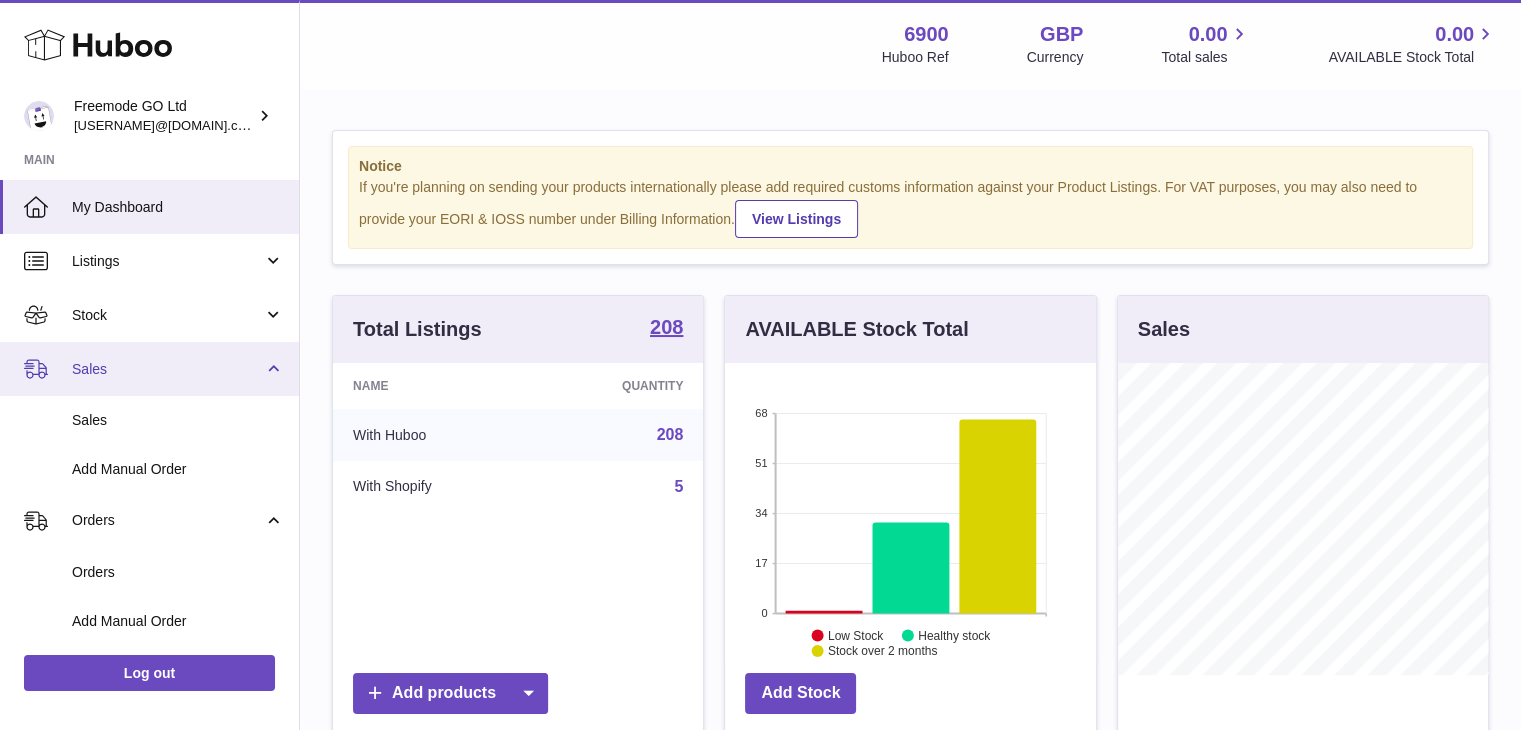 click on "Sales" at bounding box center [149, 369] 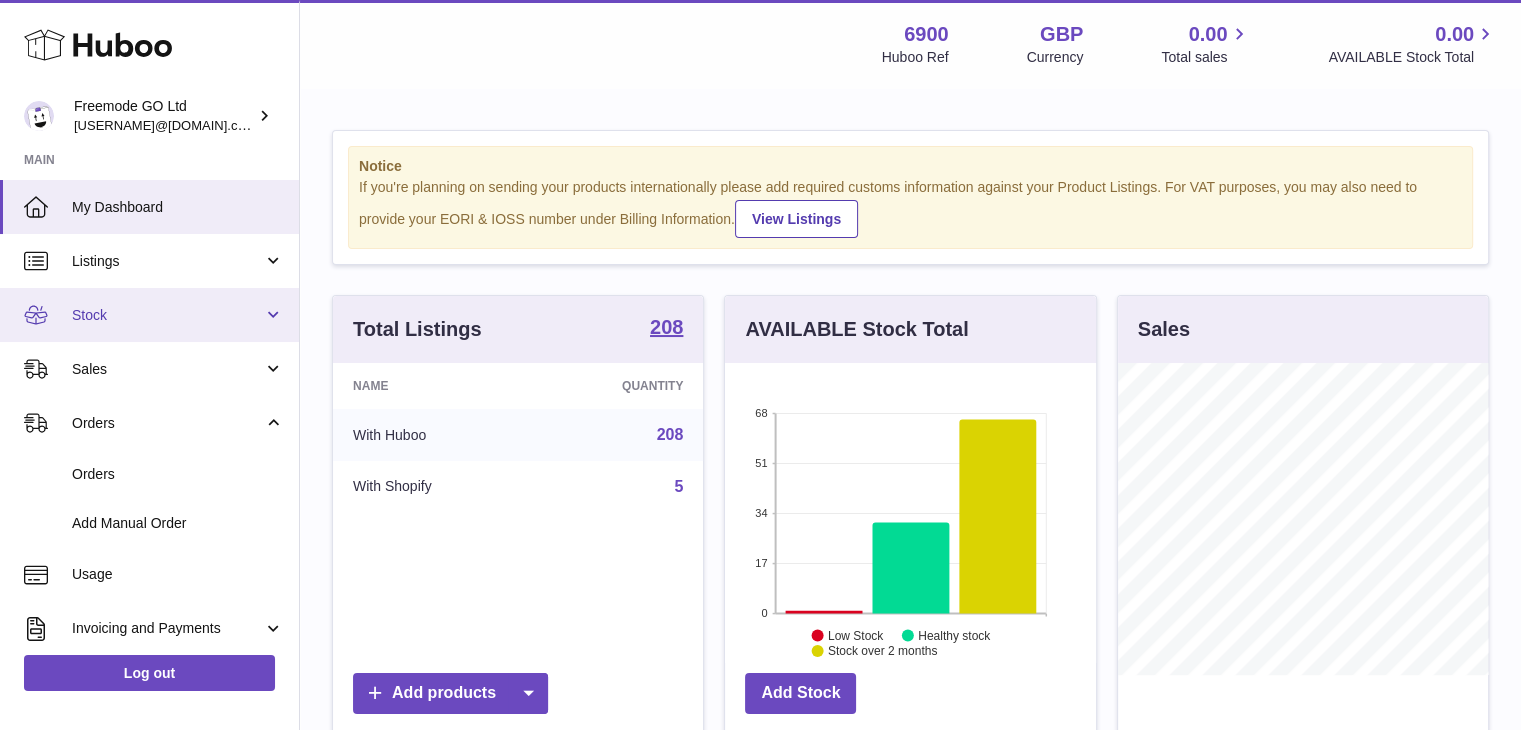 click on "Stock" at bounding box center (167, 315) 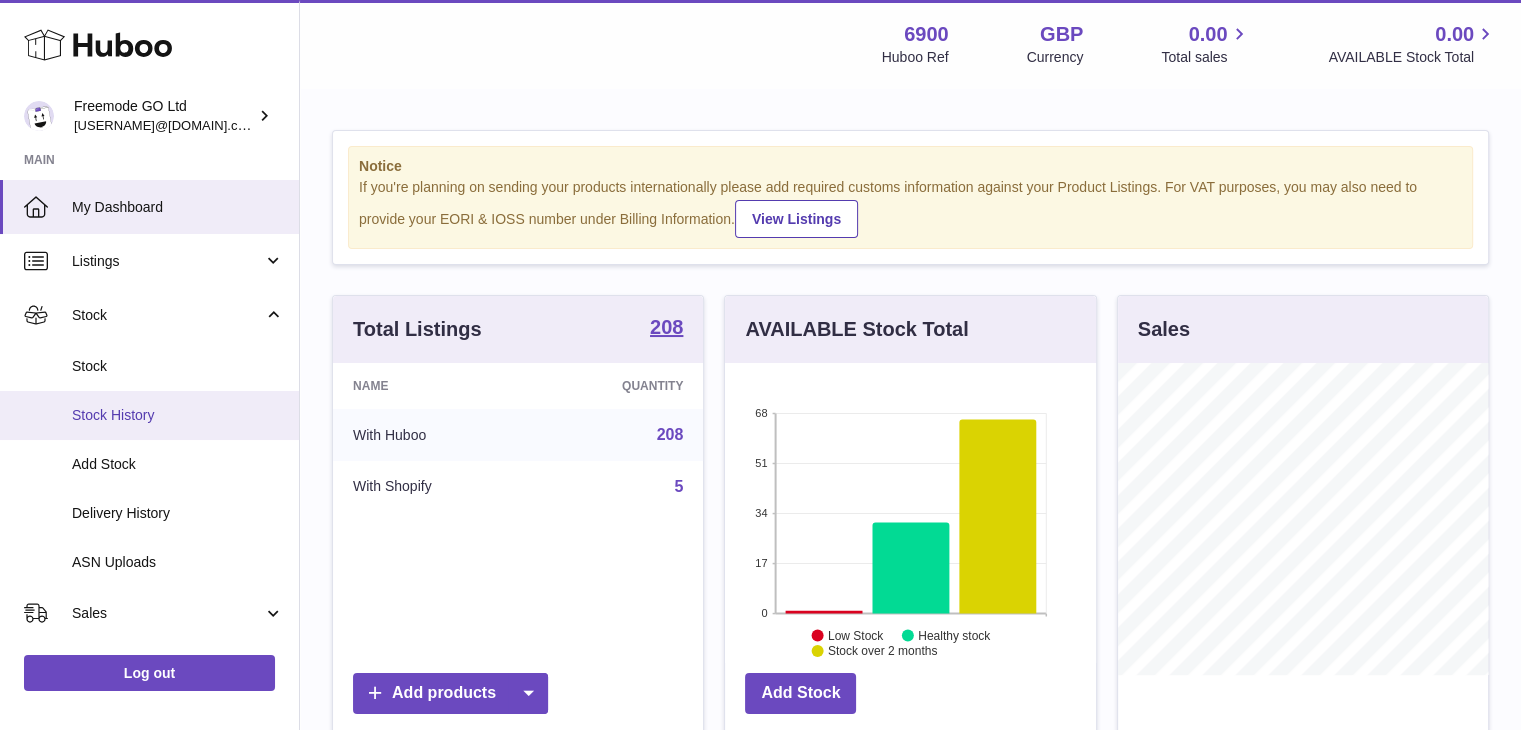 click on "Stock History" at bounding box center (178, 415) 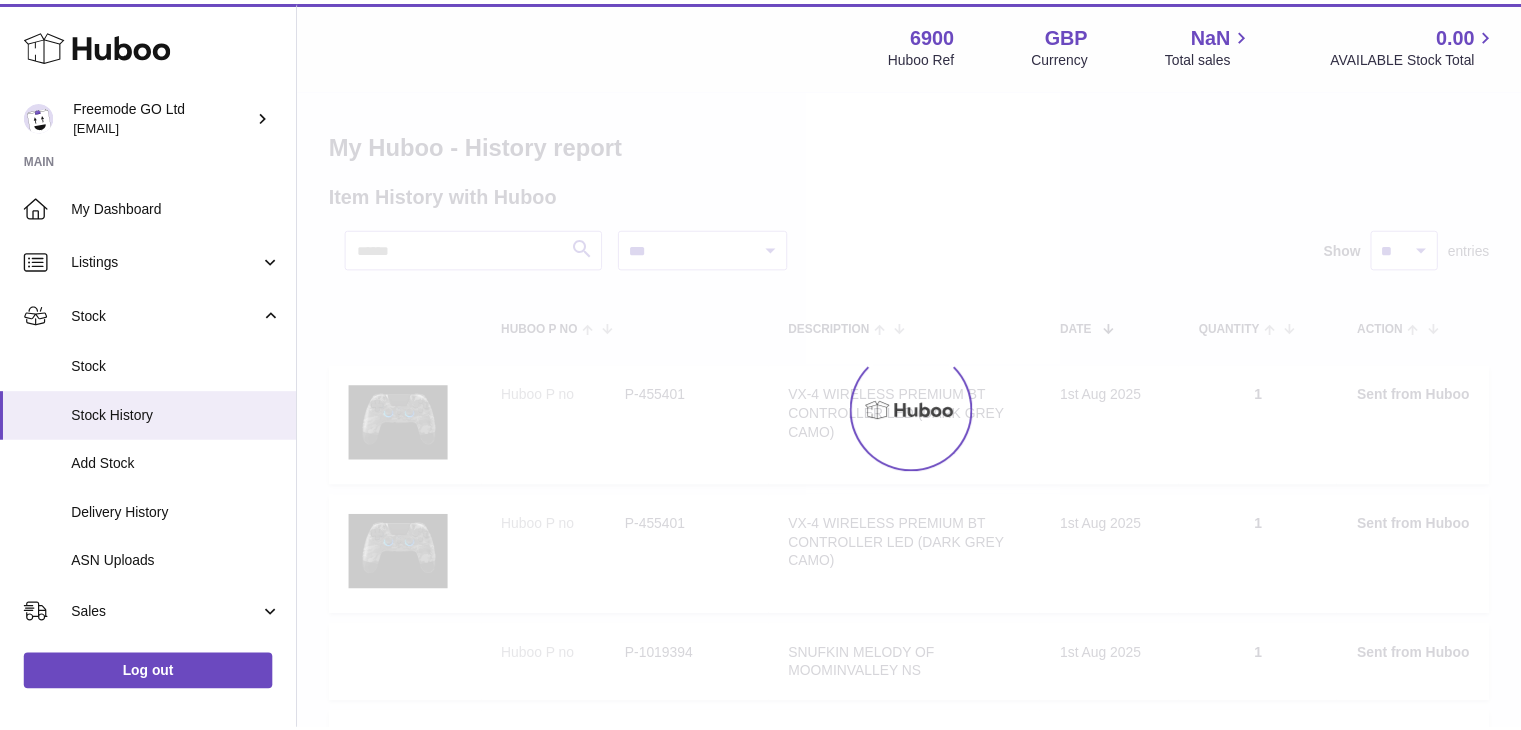 scroll, scrollTop: 0, scrollLeft: 0, axis: both 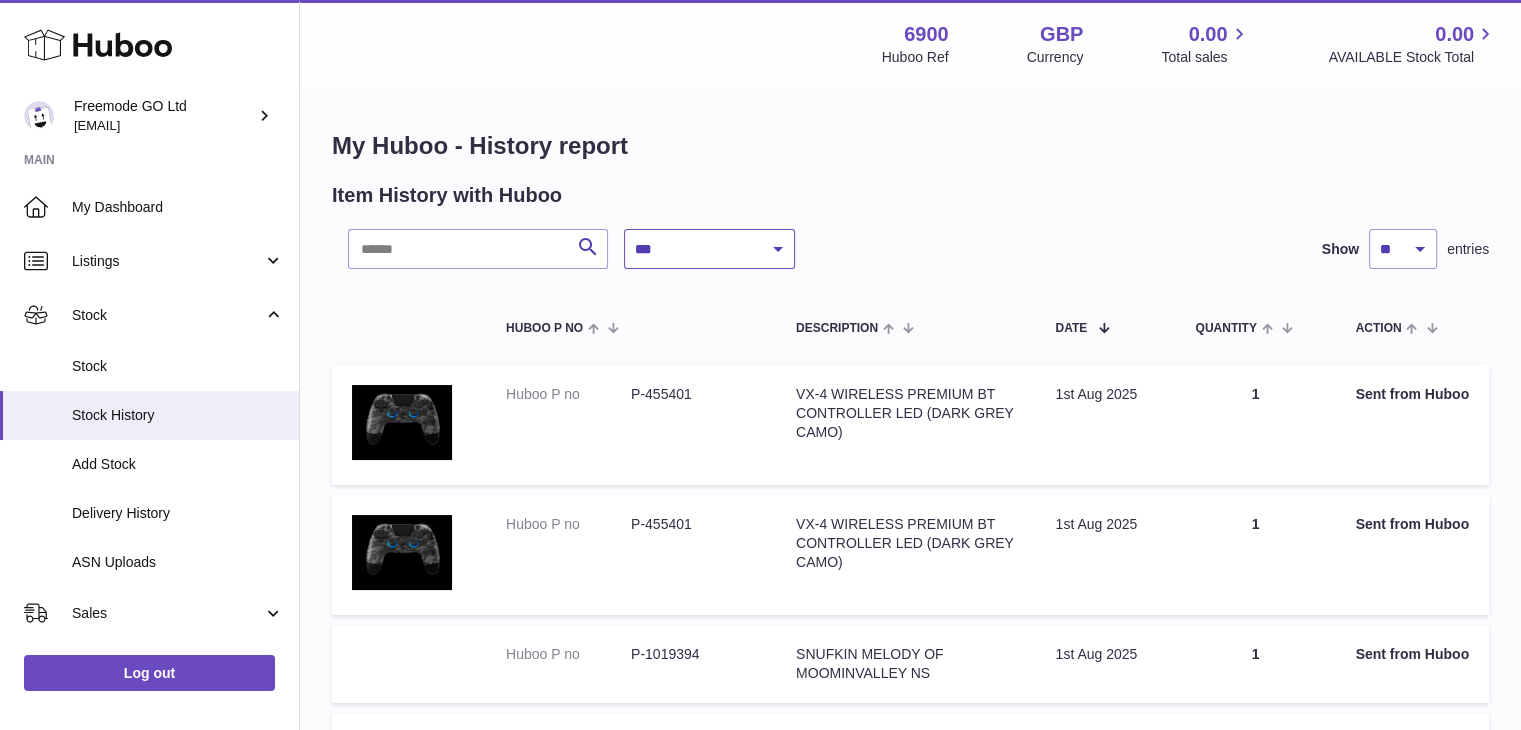 click on "**********" at bounding box center (709, 249) 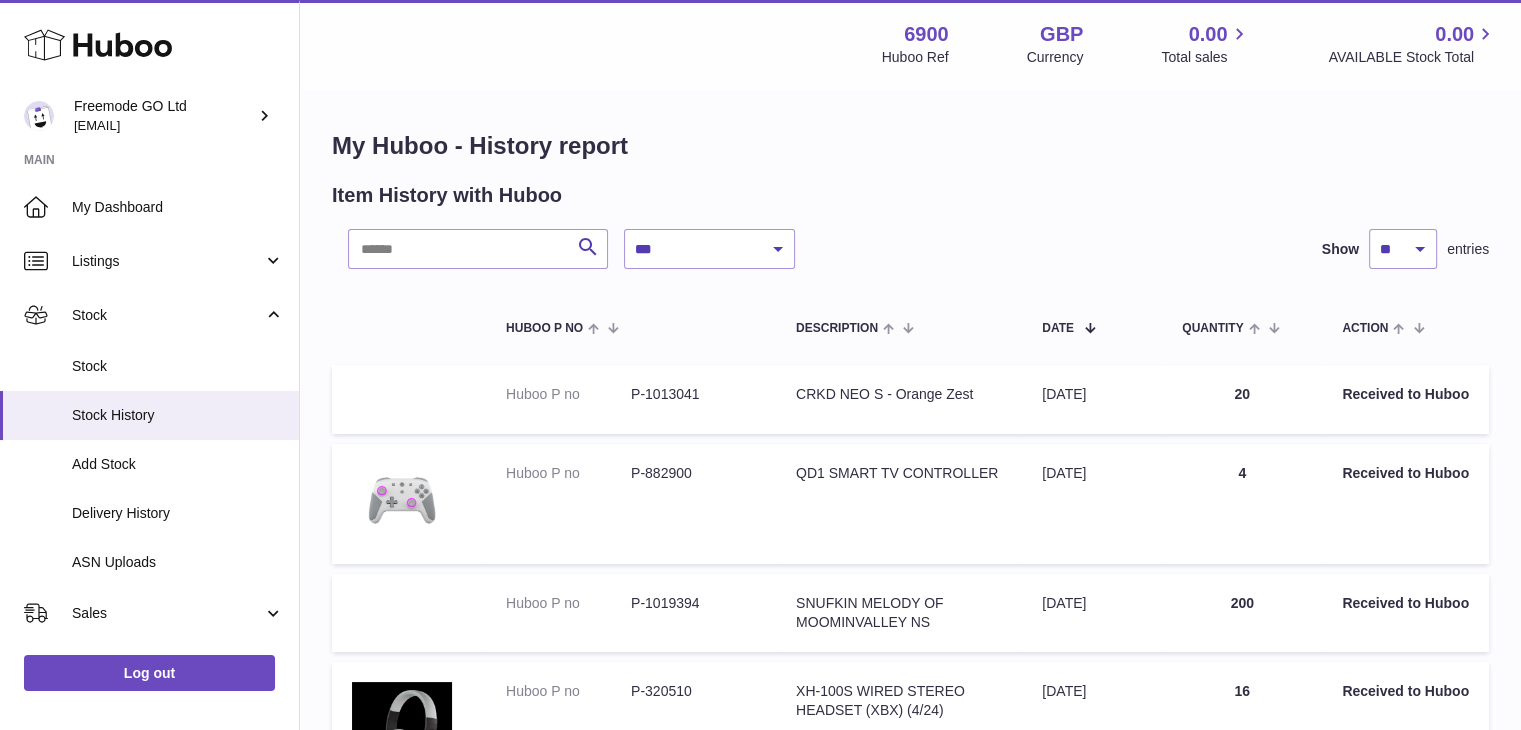 click on "**********" at bounding box center [910, 836] 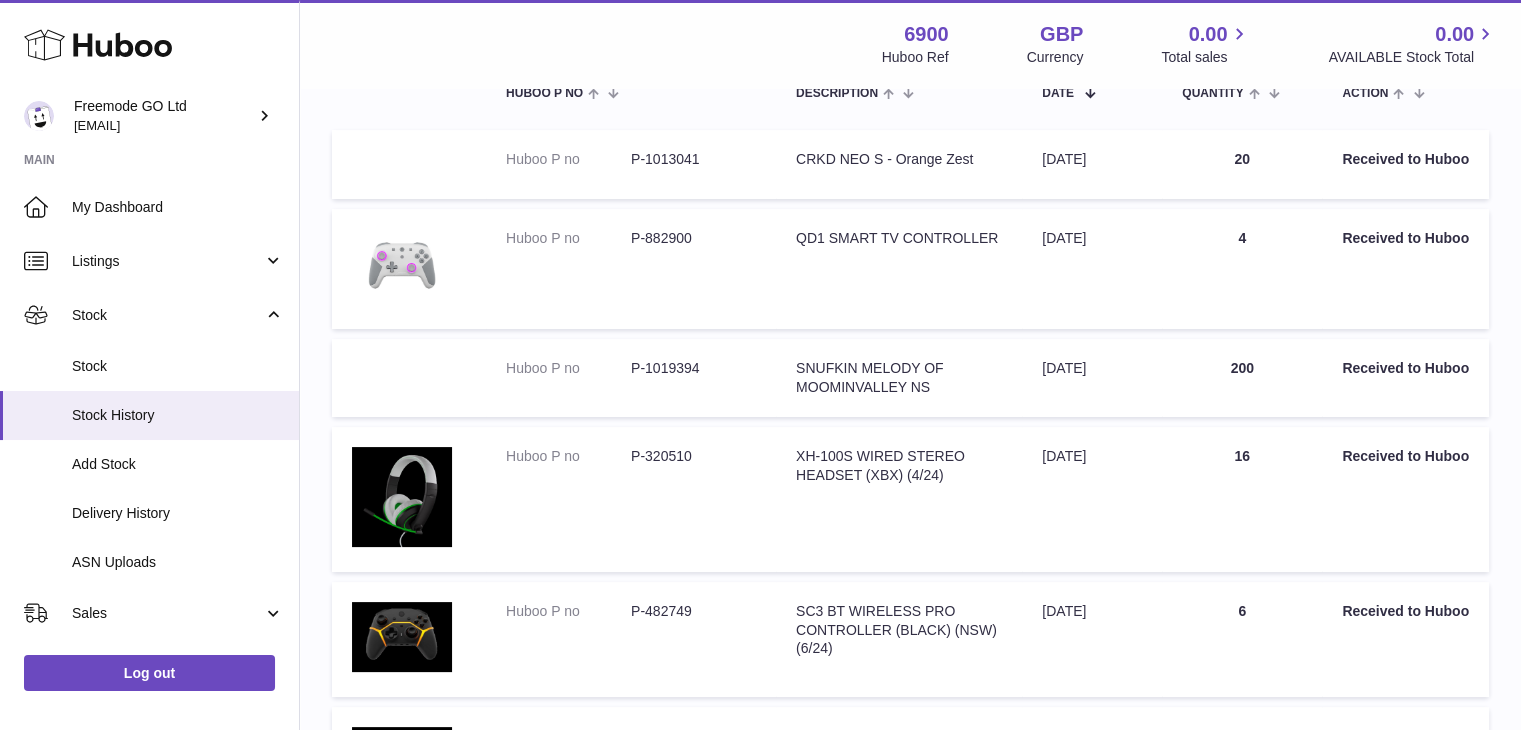scroll, scrollTop: 0, scrollLeft: 0, axis: both 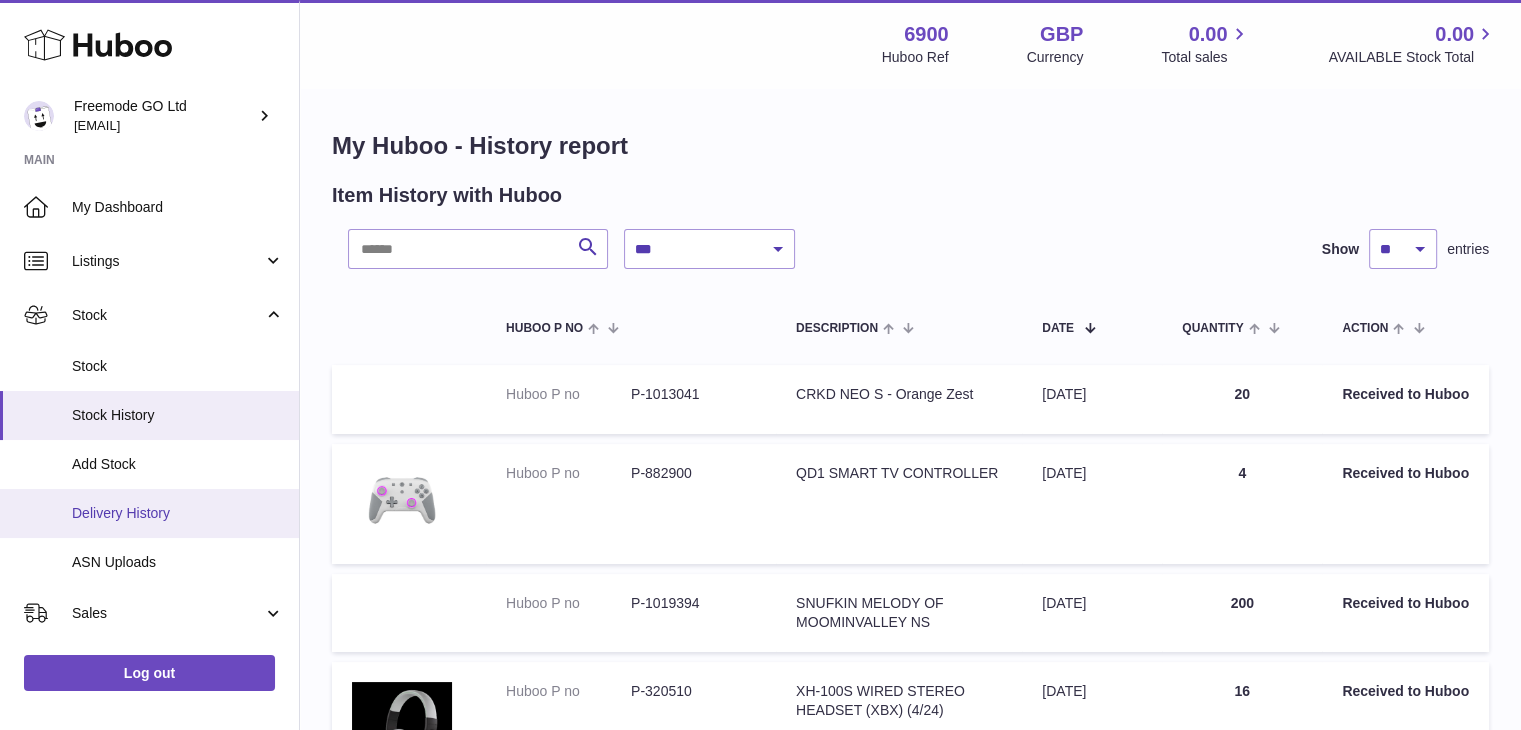 click on "Delivery History" at bounding box center [178, 513] 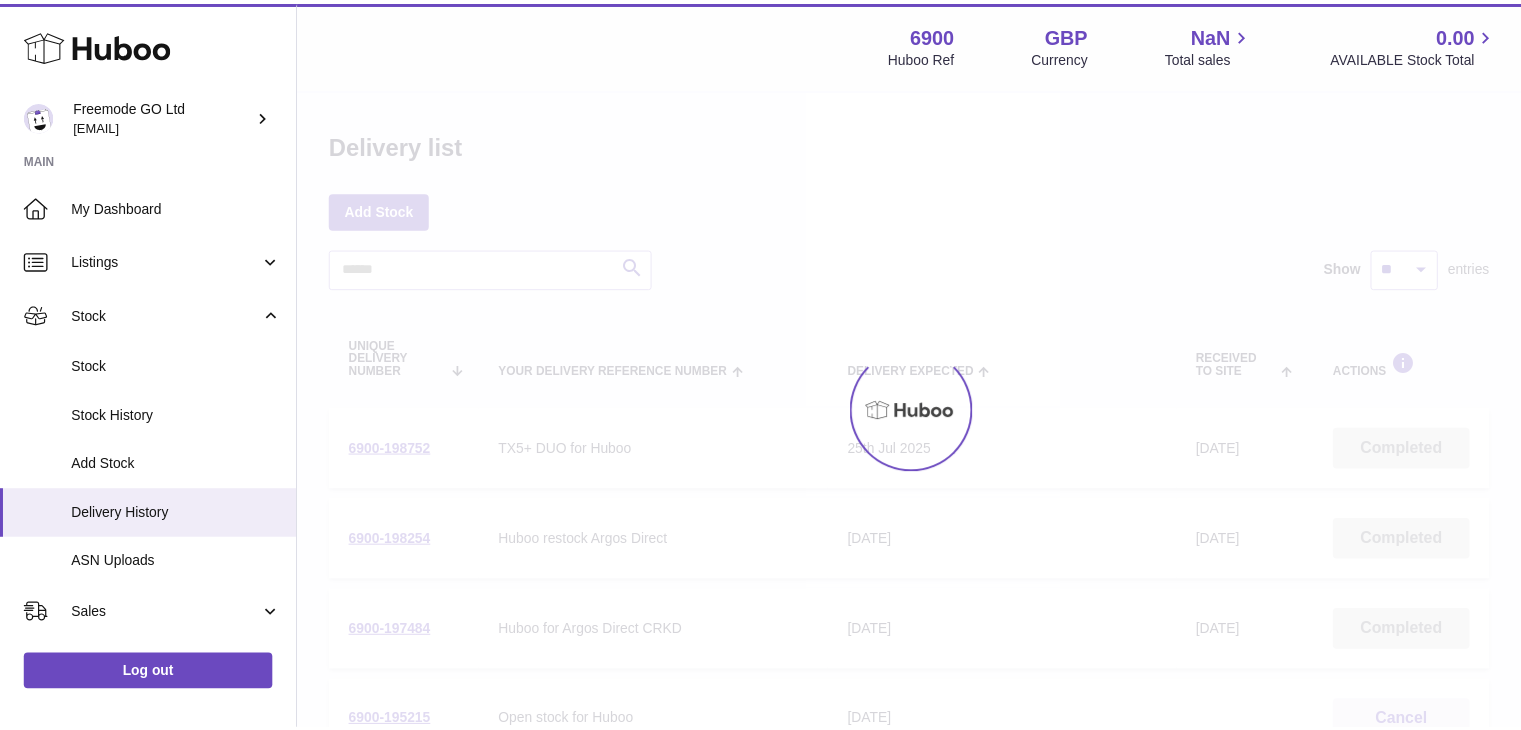 scroll, scrollTop: 0, scrollLeft: 0, axis: both 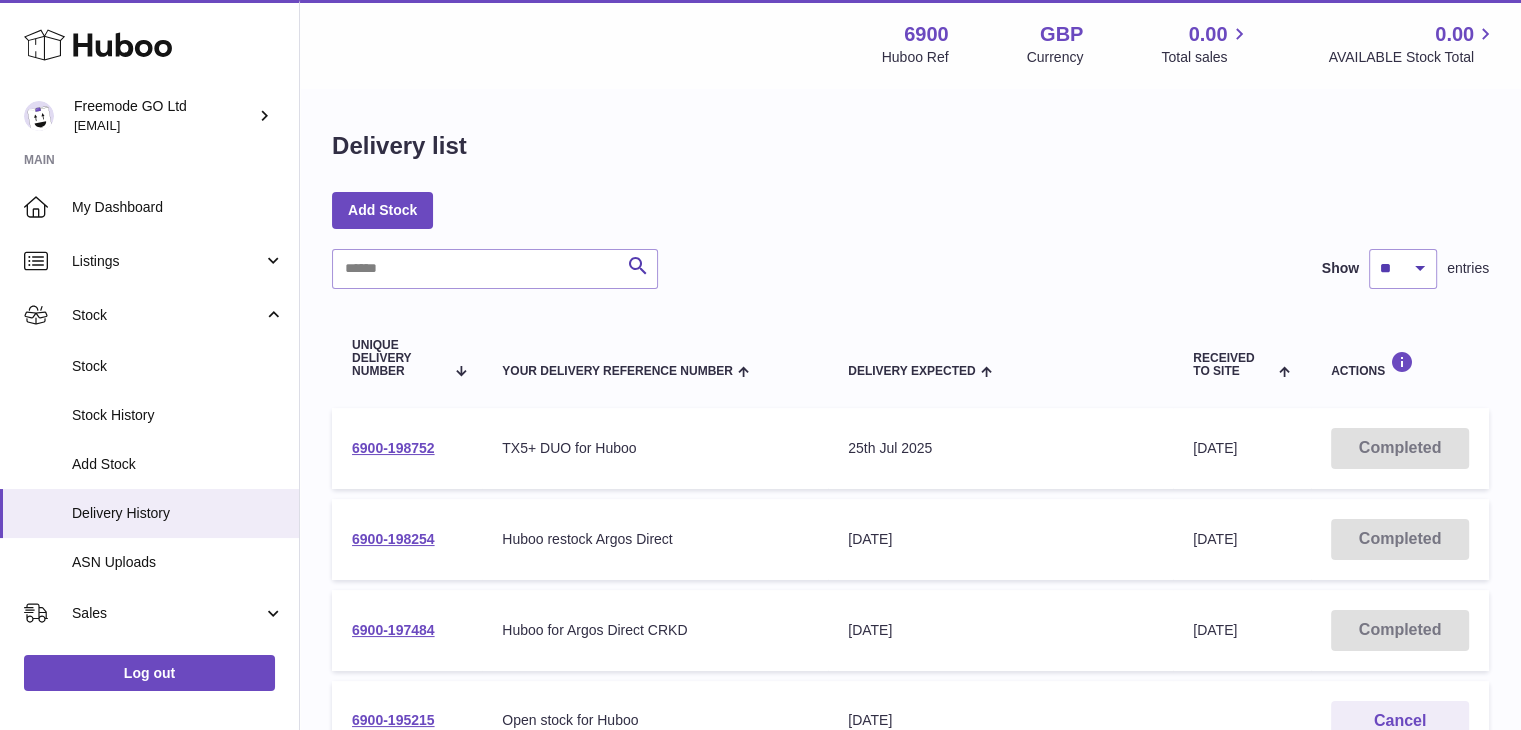click on "Delivery list
Add Stock
Search
Show
** ** ** ***
entries
Unique Delivery Number       Your Delivery Reference Number       Delivery Expected       Received to Site
Actions
6900-198752
Your Delivery Reference Number   TX5+ DUO for Huboo   Delivery Expected
25th Jul 2025
Received to Site   24th Jul 2025
Completed
6900-198254
Your Delivery Reference Number   Huboo restock Argos Direct   Delivery Expected
10th Jul 2025
Received to Site   9th Jul 2025
Completed
6900-197484
Your Delivery Reference Number   Huboo for Argos Direct CRKD   Delivery Expected
19th Jun 2025
Received to Site   17th Jun 2025
Completed
6900-195215" at bounding box center [910, 748] 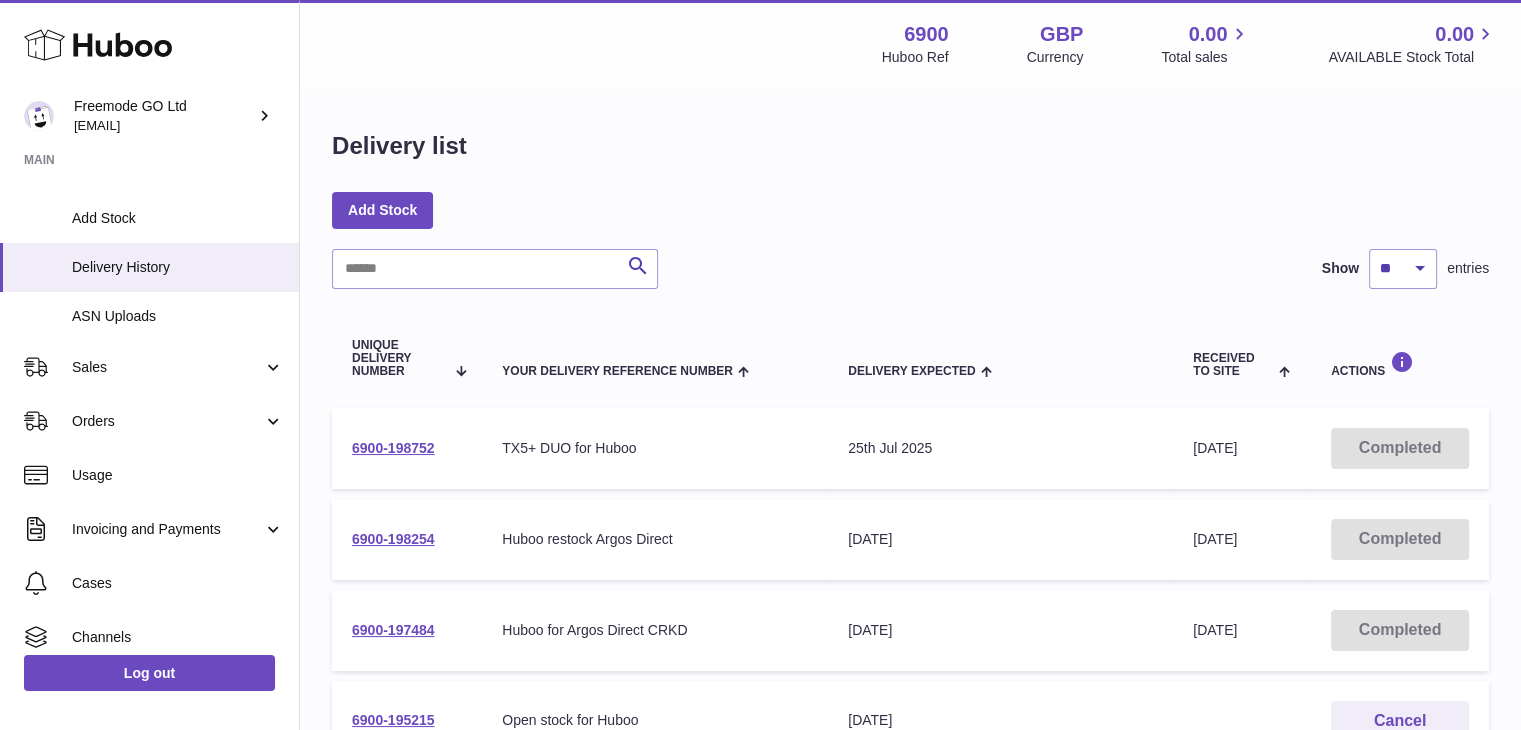 scroll, scrollTop: 234, scrollLeft: 0, axis: vertical 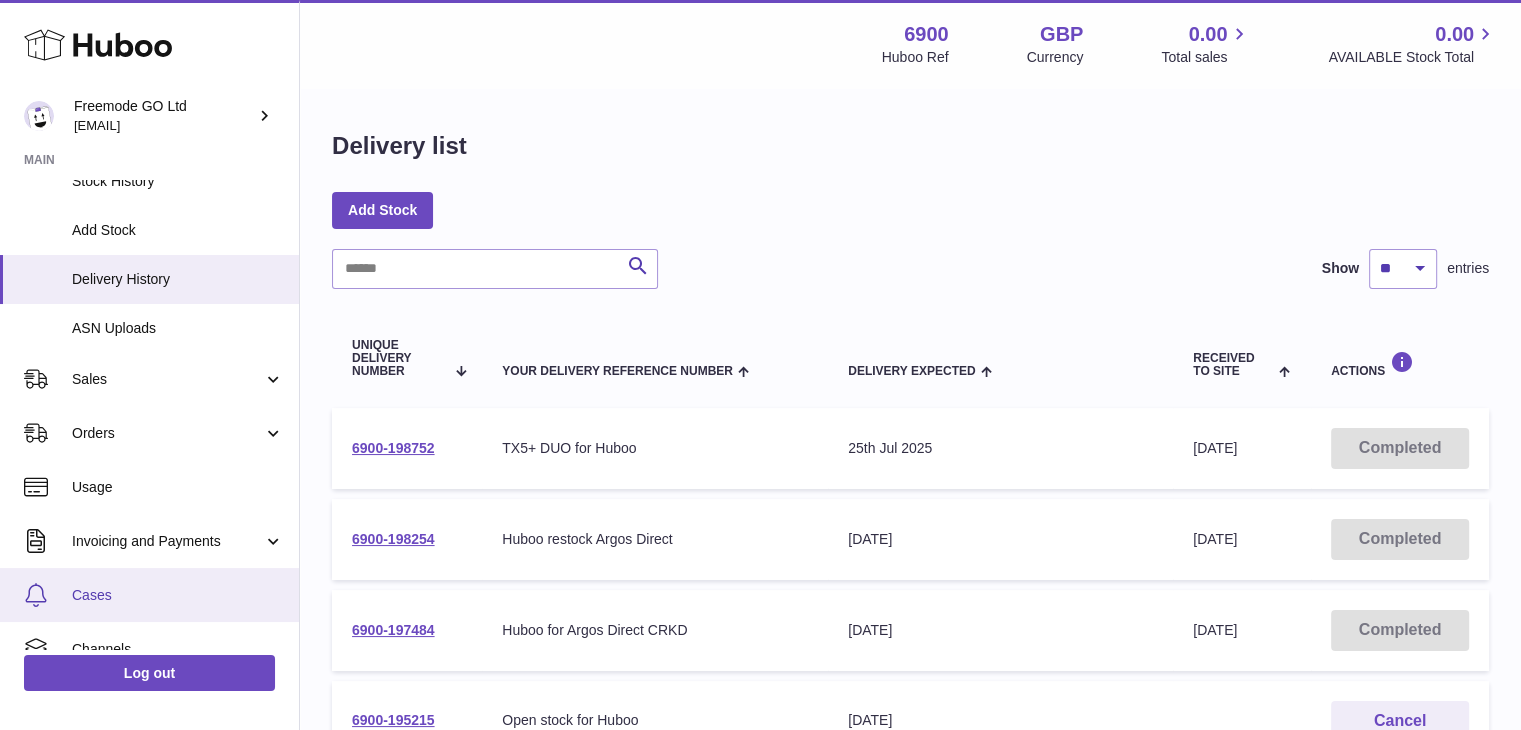 click on "Cases" at bounding box center [178, 595] 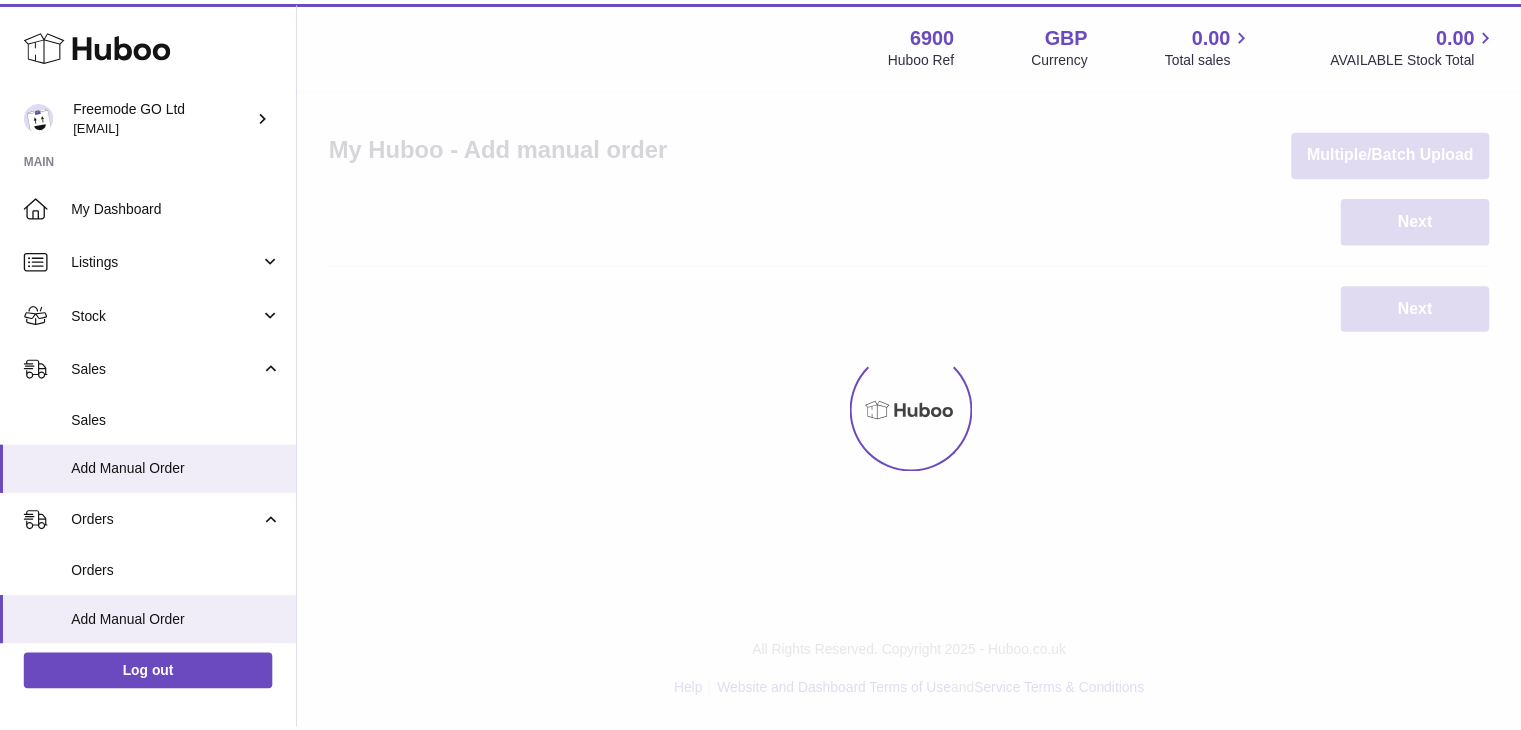 scroll, scrollTop: 0, scrollLeft: 0, axis: both 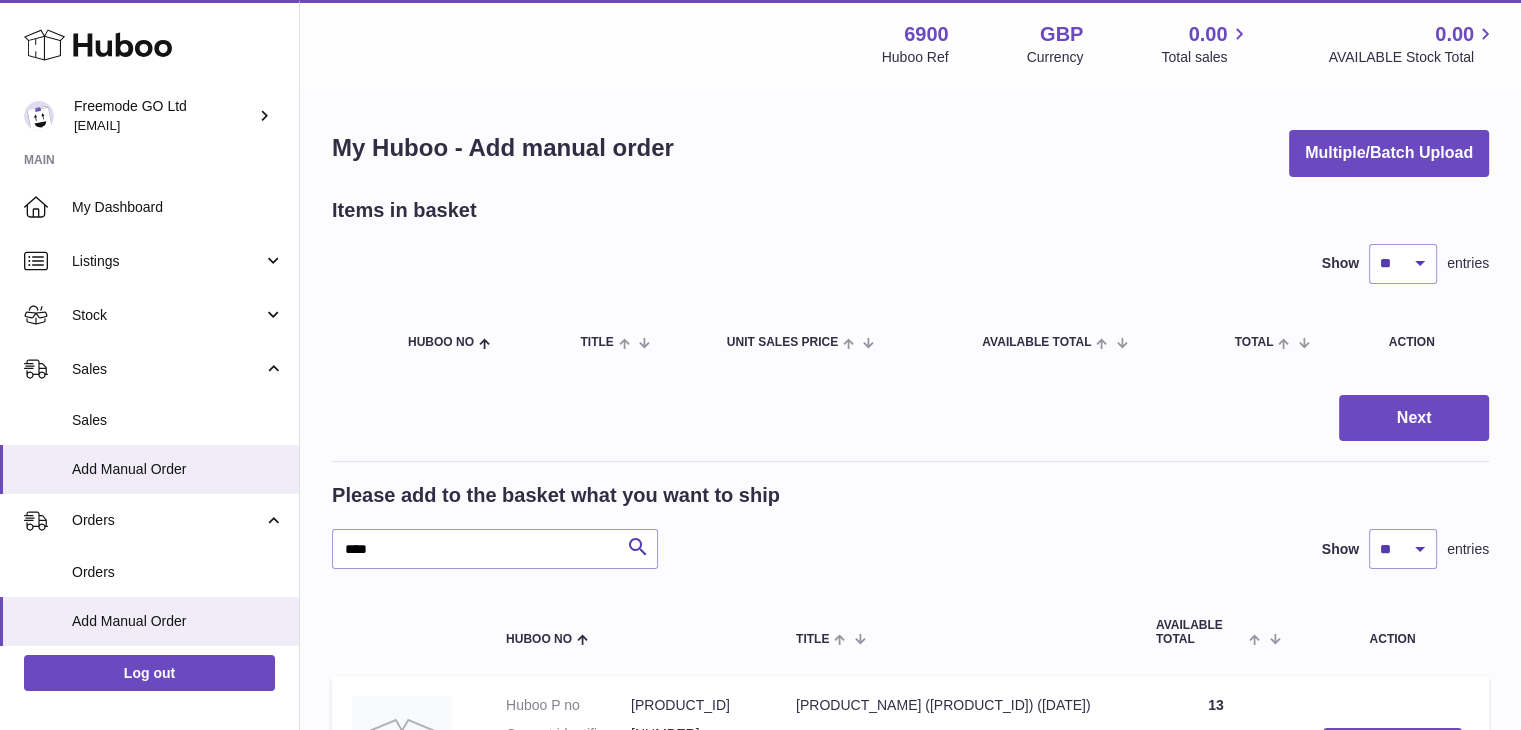 drag, startPoint x: 300, startPoint y: 365, endPoint x: 300, endPoint y: 285, distance: 80 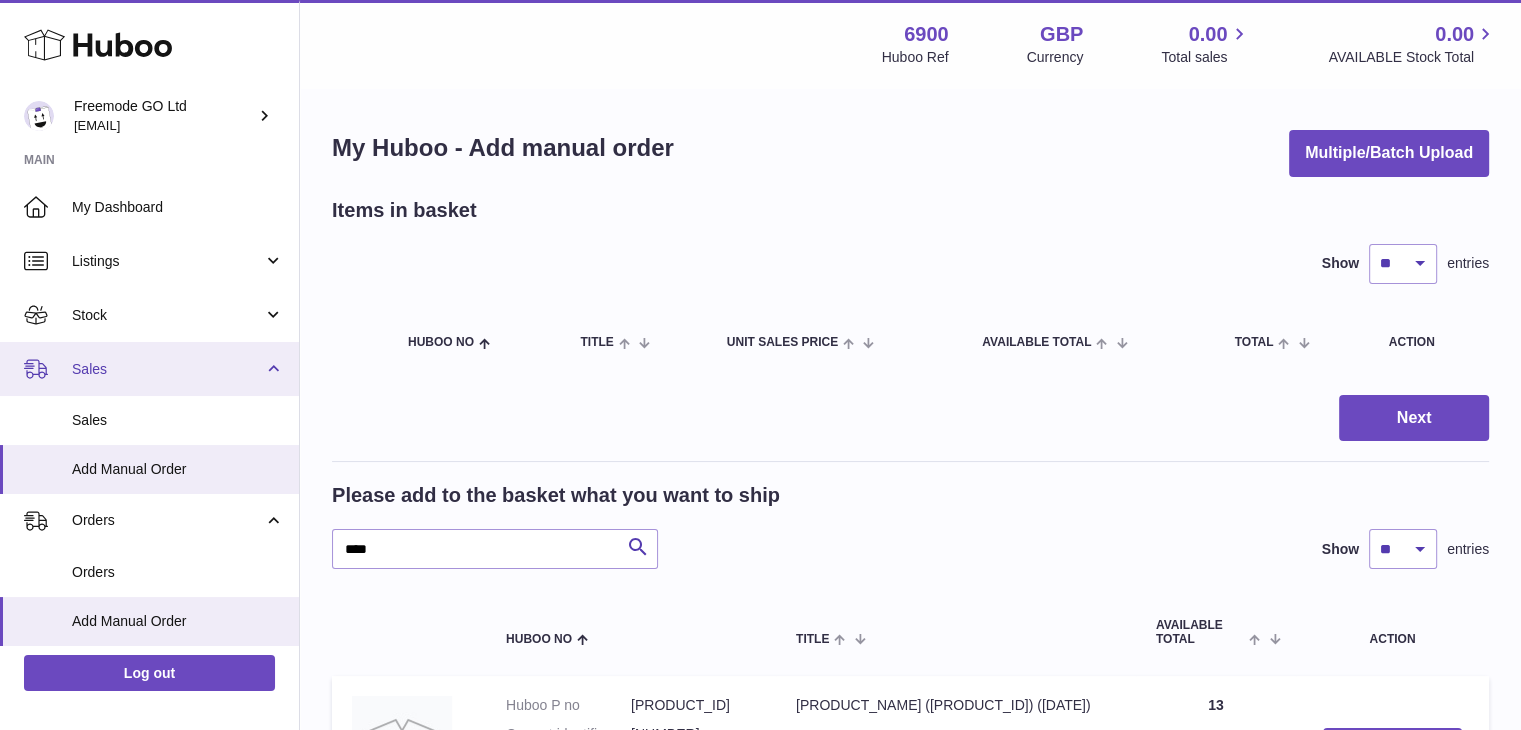 click on "Sales" at bounding box center [167, 369] 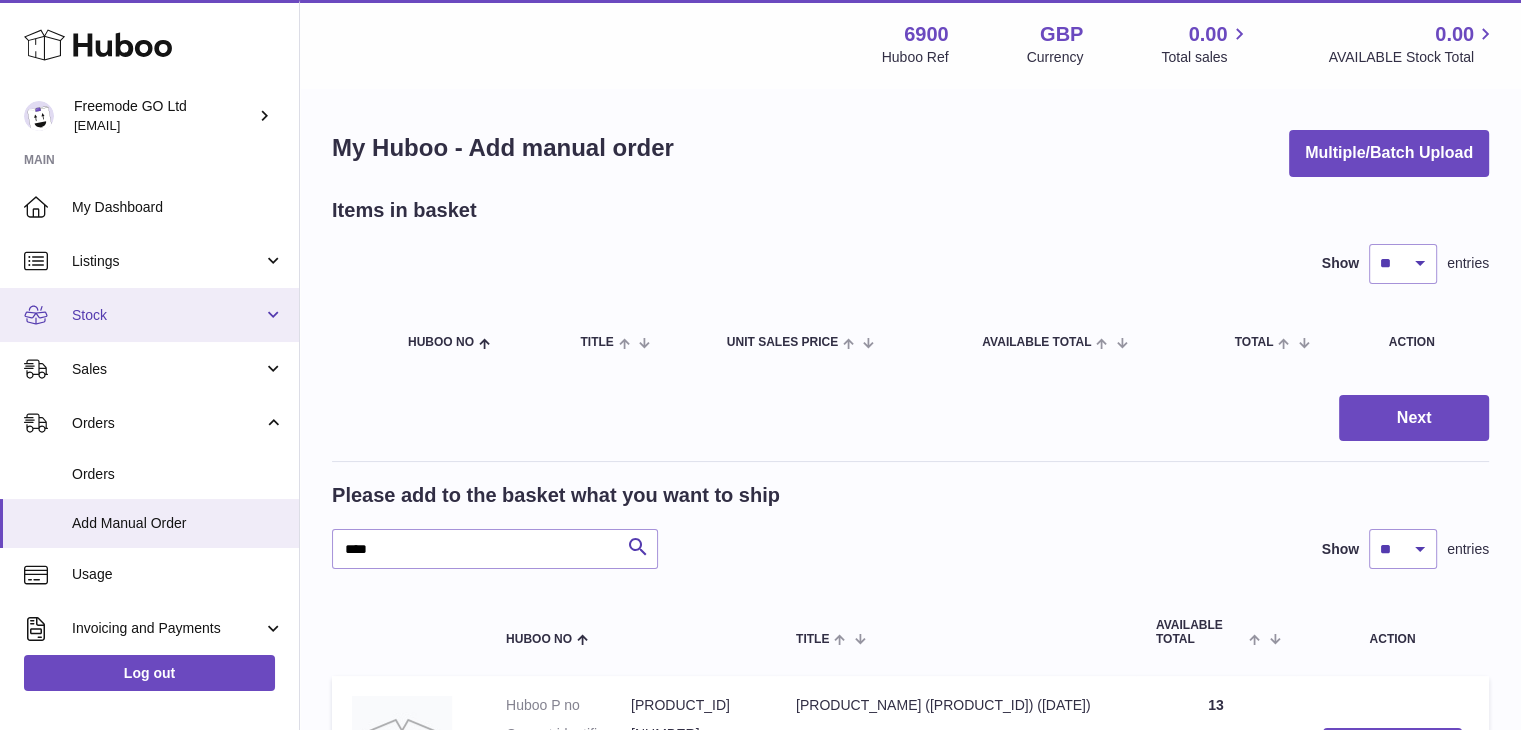 click on "Stock" at bounding box center (167, 315) 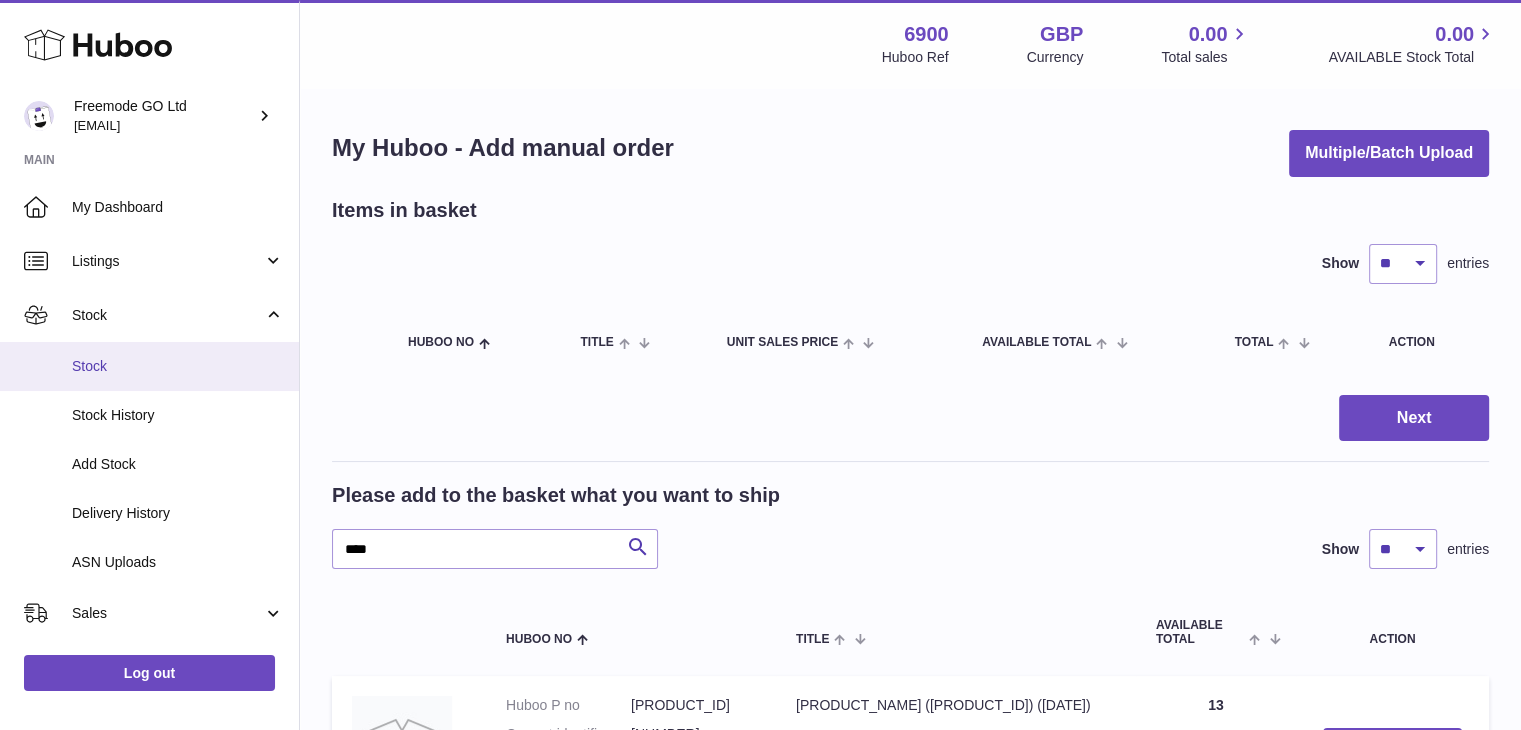 click on "Stock" at bounding box center (178, 366) 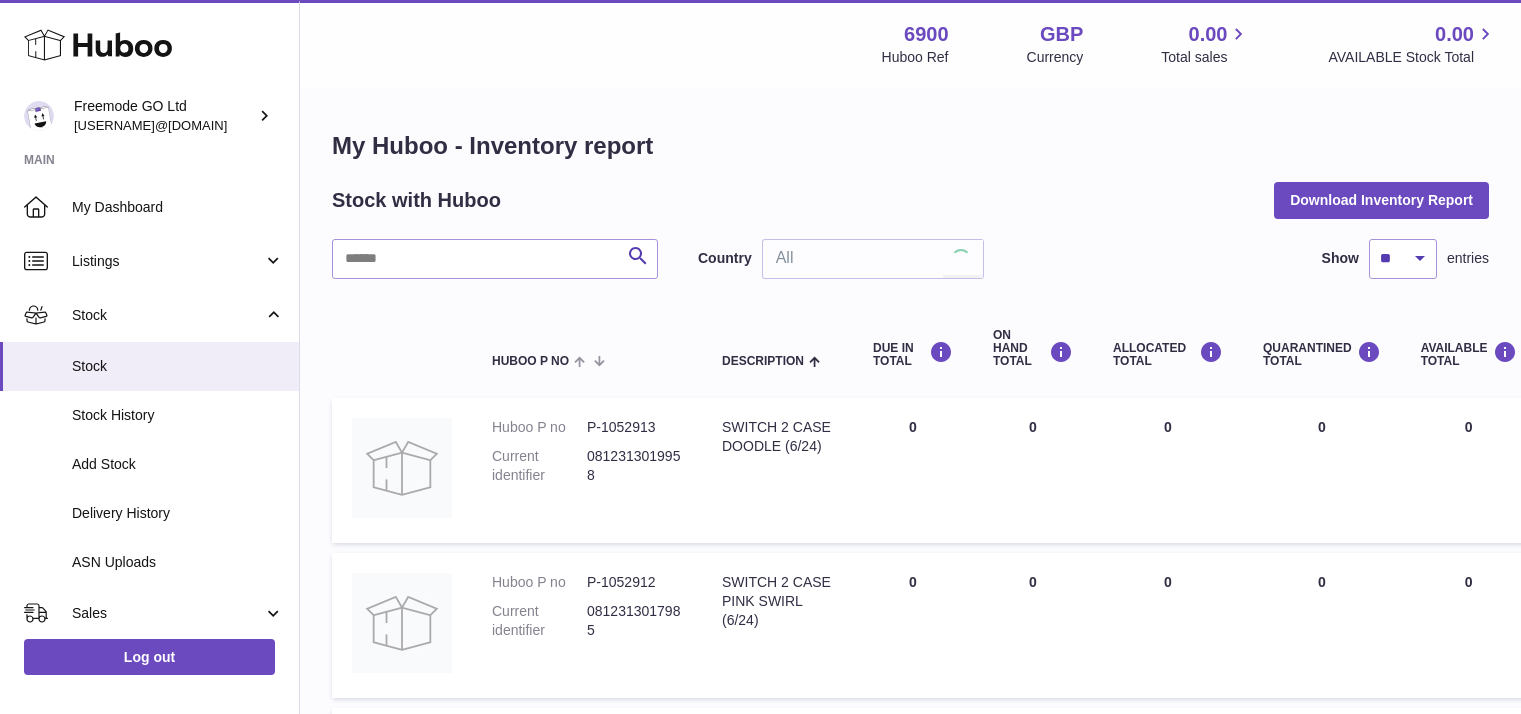 scroll, scrollTop: 0, scrollLeft: 0, axis: both 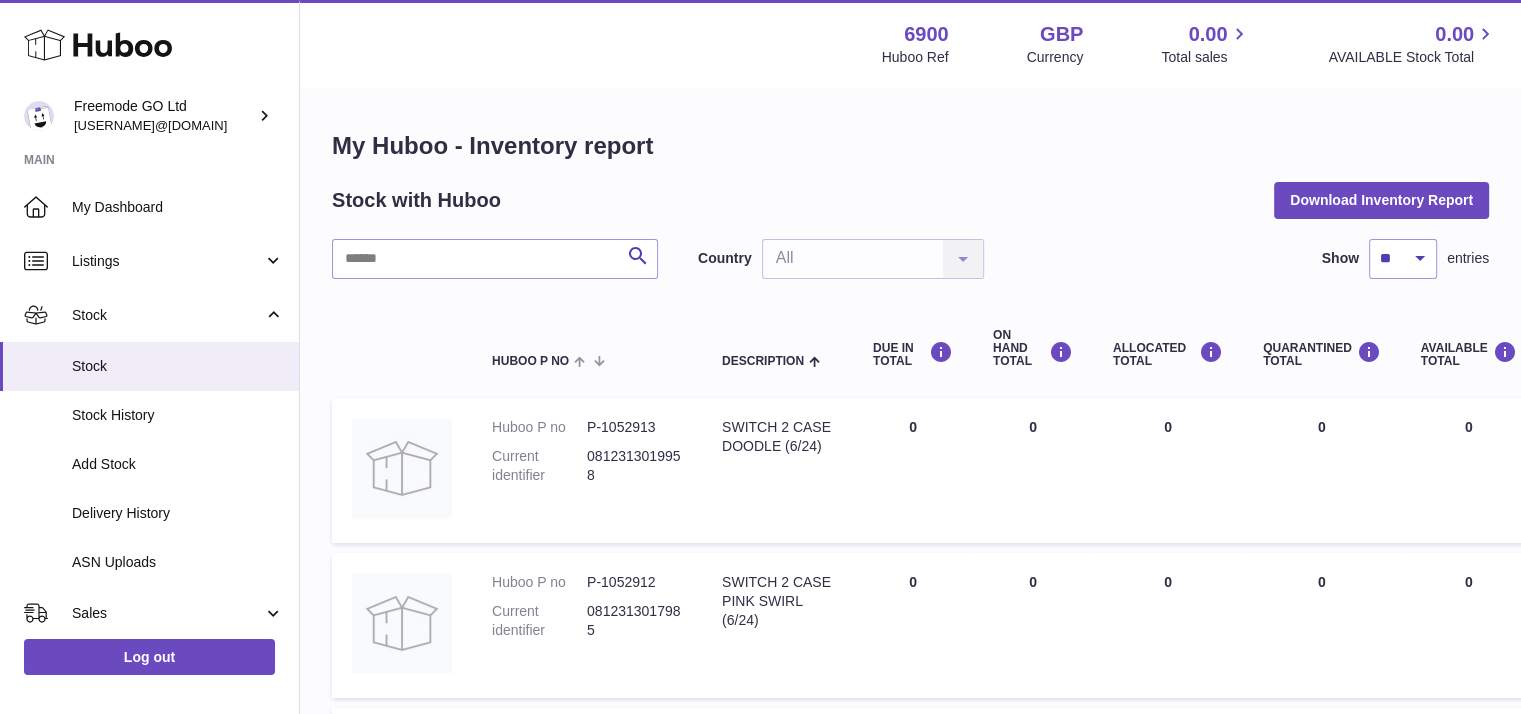 click on "Stock" at bounding box center [167, 315] 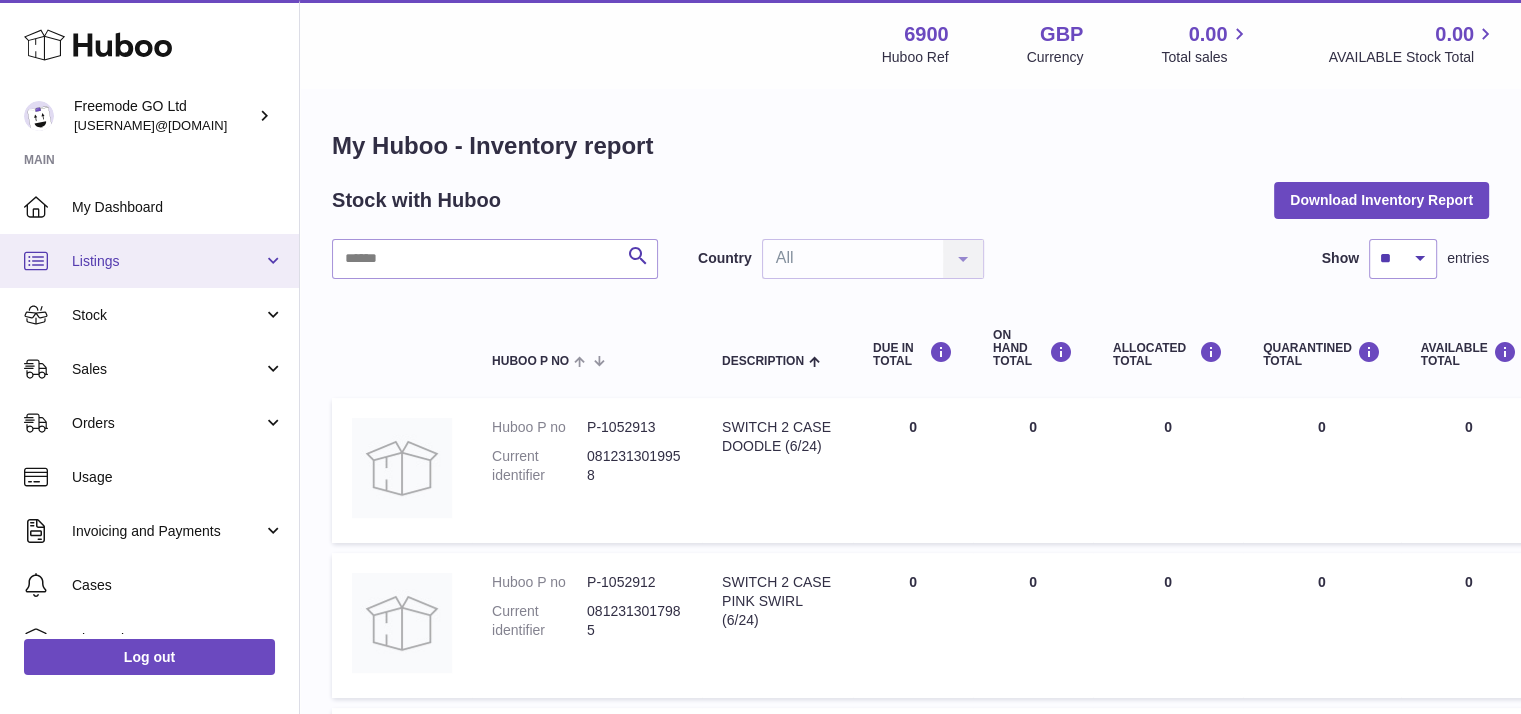 click on "Listings" at bounding box center [149, 261] 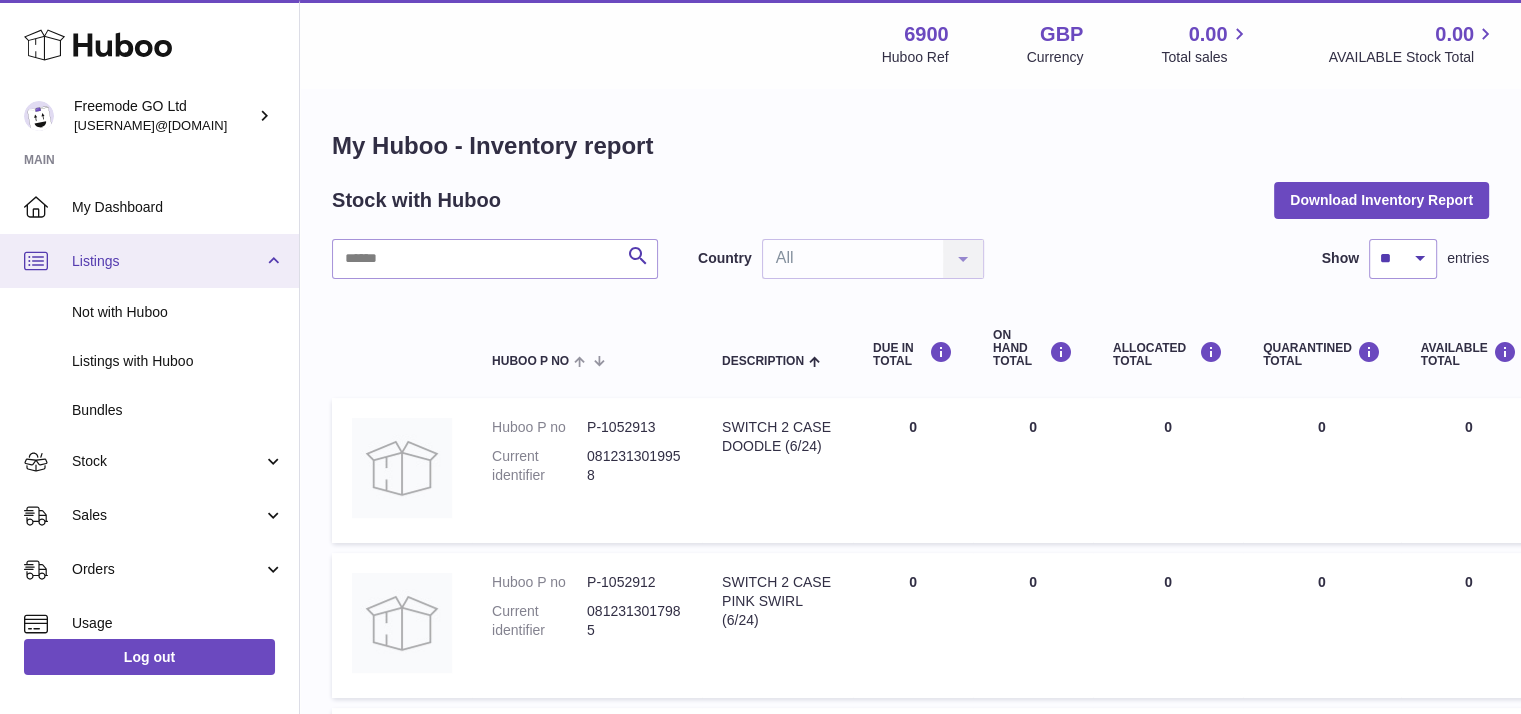 click on "Listings" at bounding box center [167, 261] 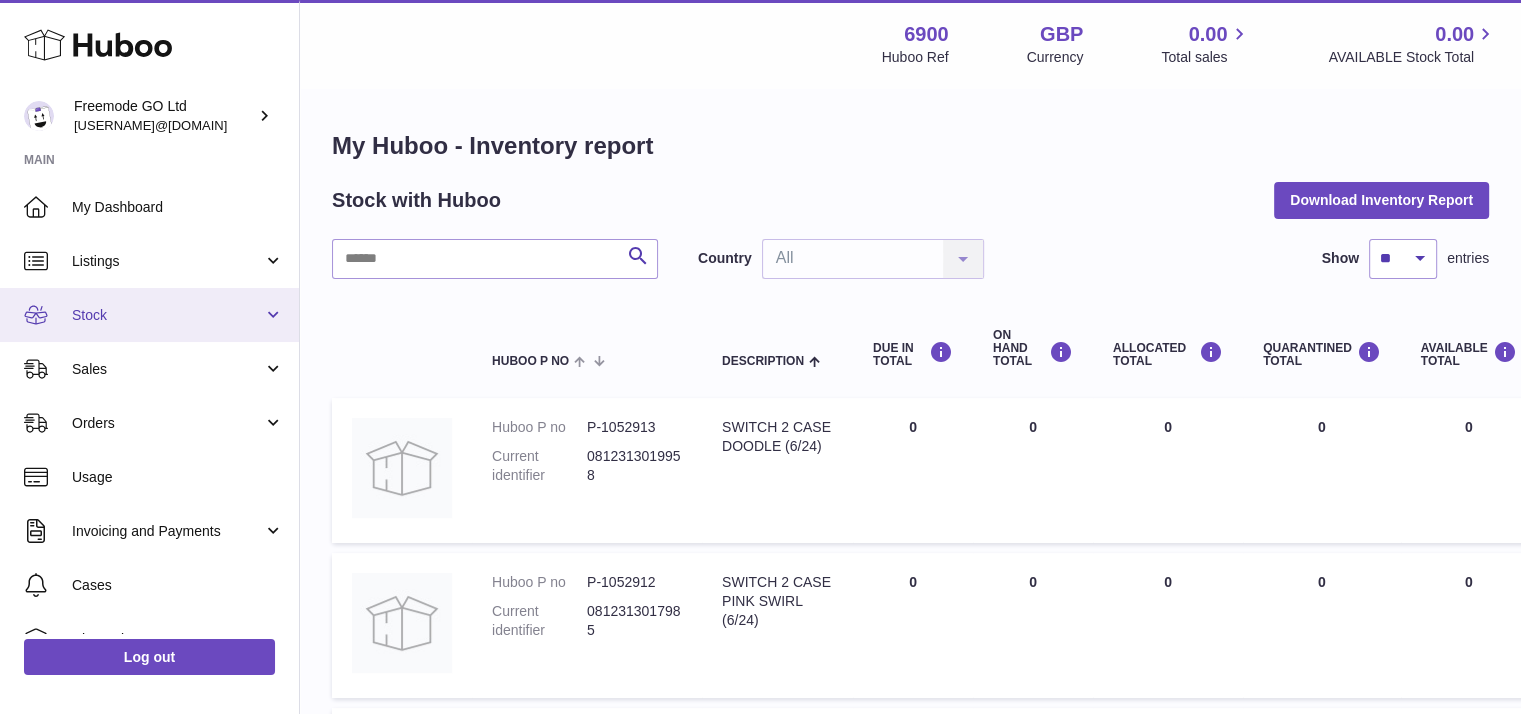 click on "Stock" at bounding box center (167, 315) 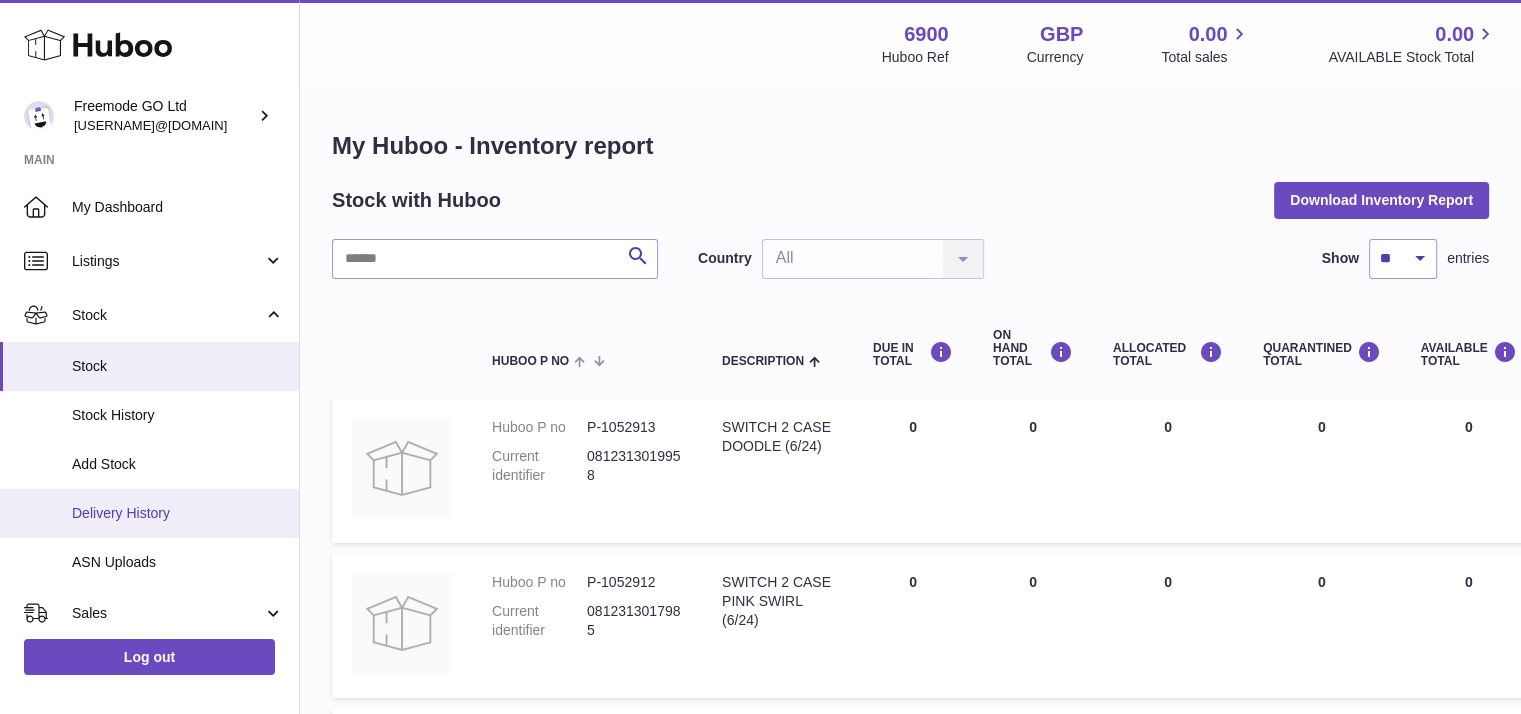 click on "Delivery History" at bounding box center [178, 513] 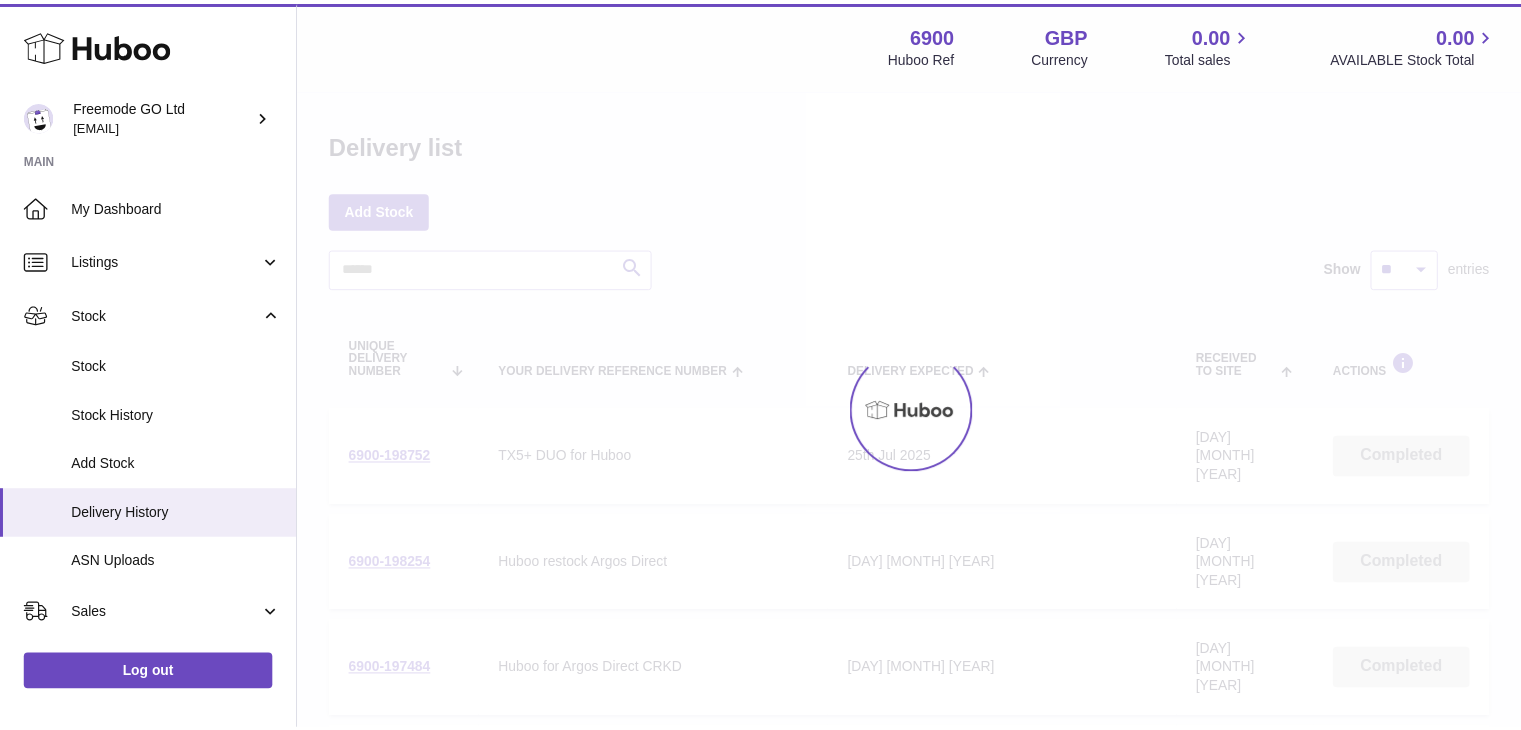 scroll, scrollTop: 0, scrollLeft: 0, axis: both 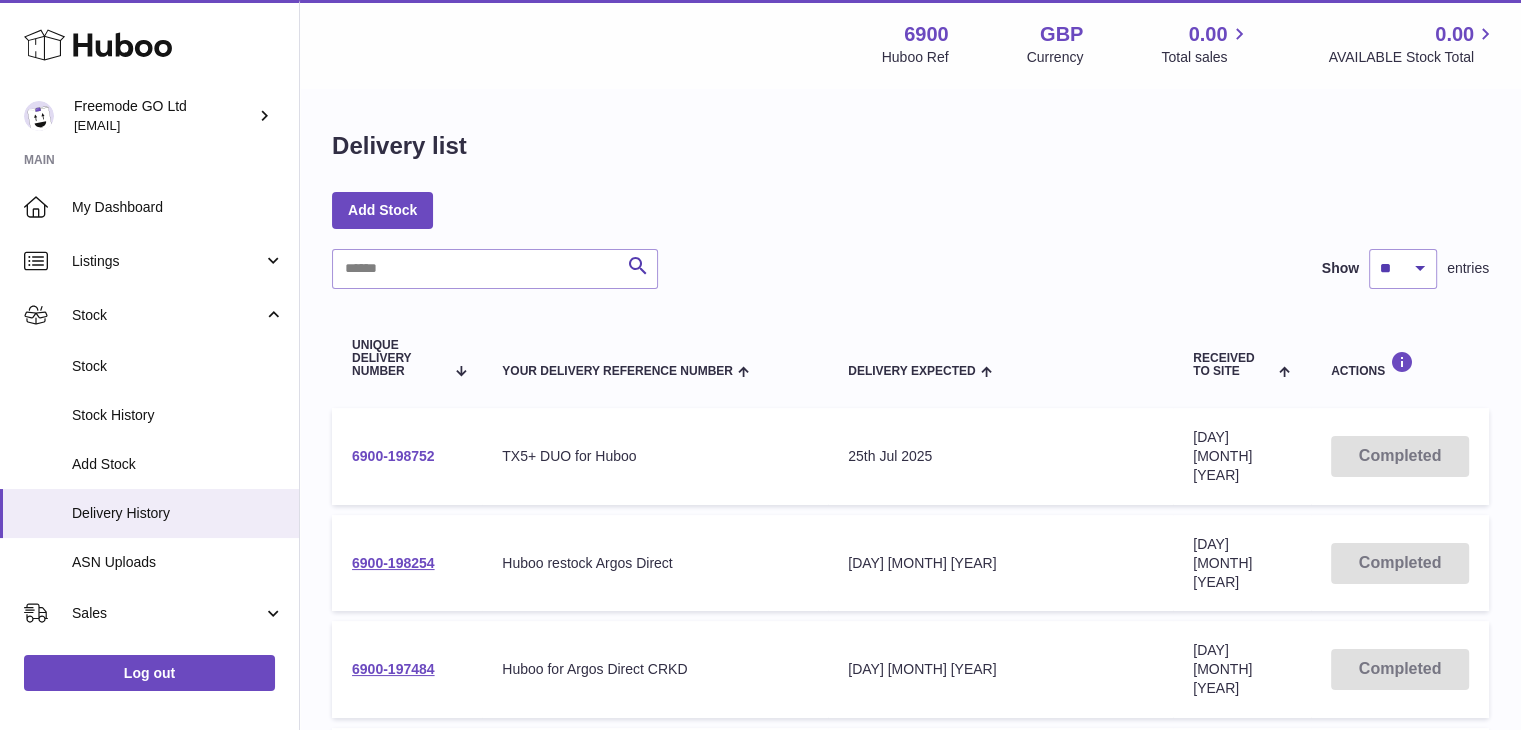 click on "6900-198752" at bounding box center [393, 456] 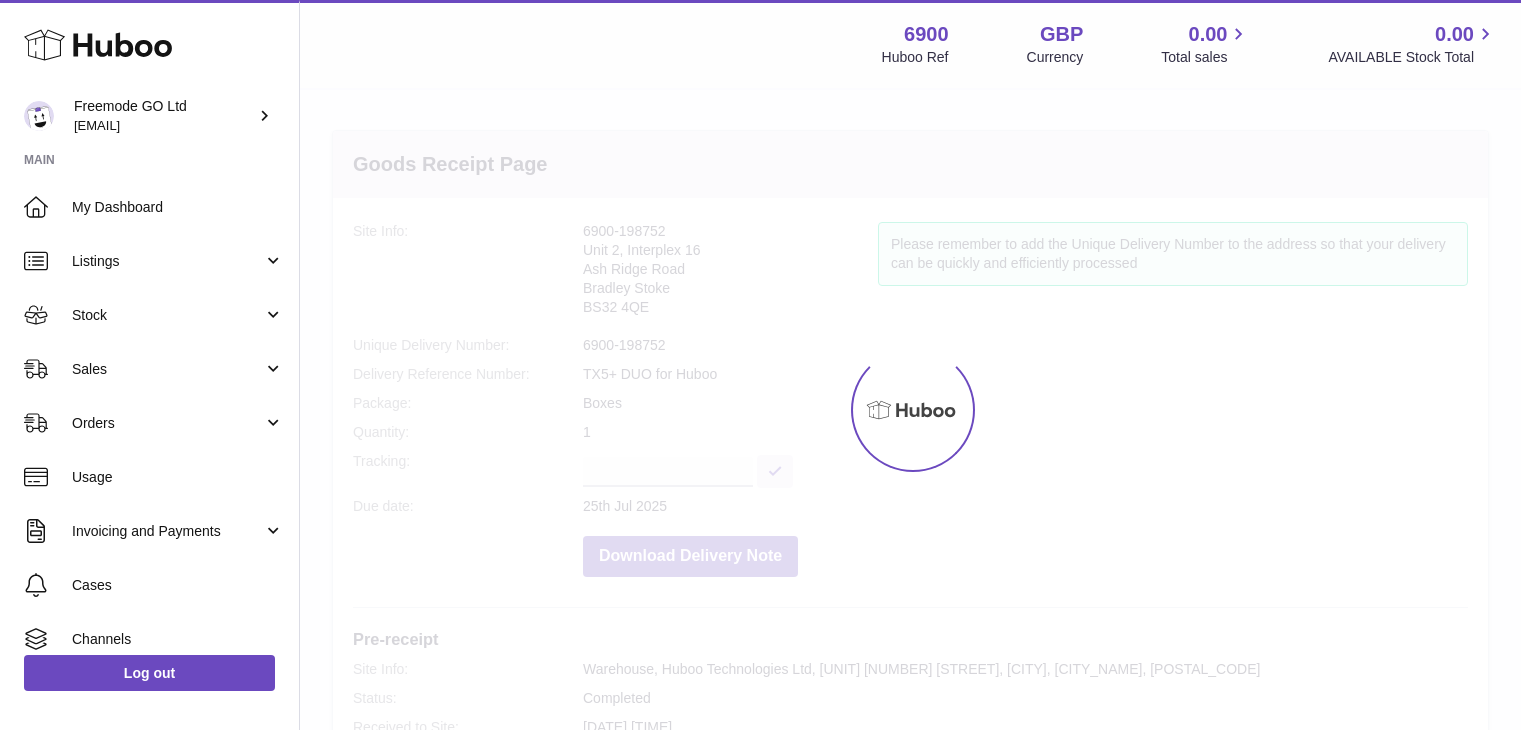 scroll, scrollTop: 0, scrollLeft: 0, axis: both 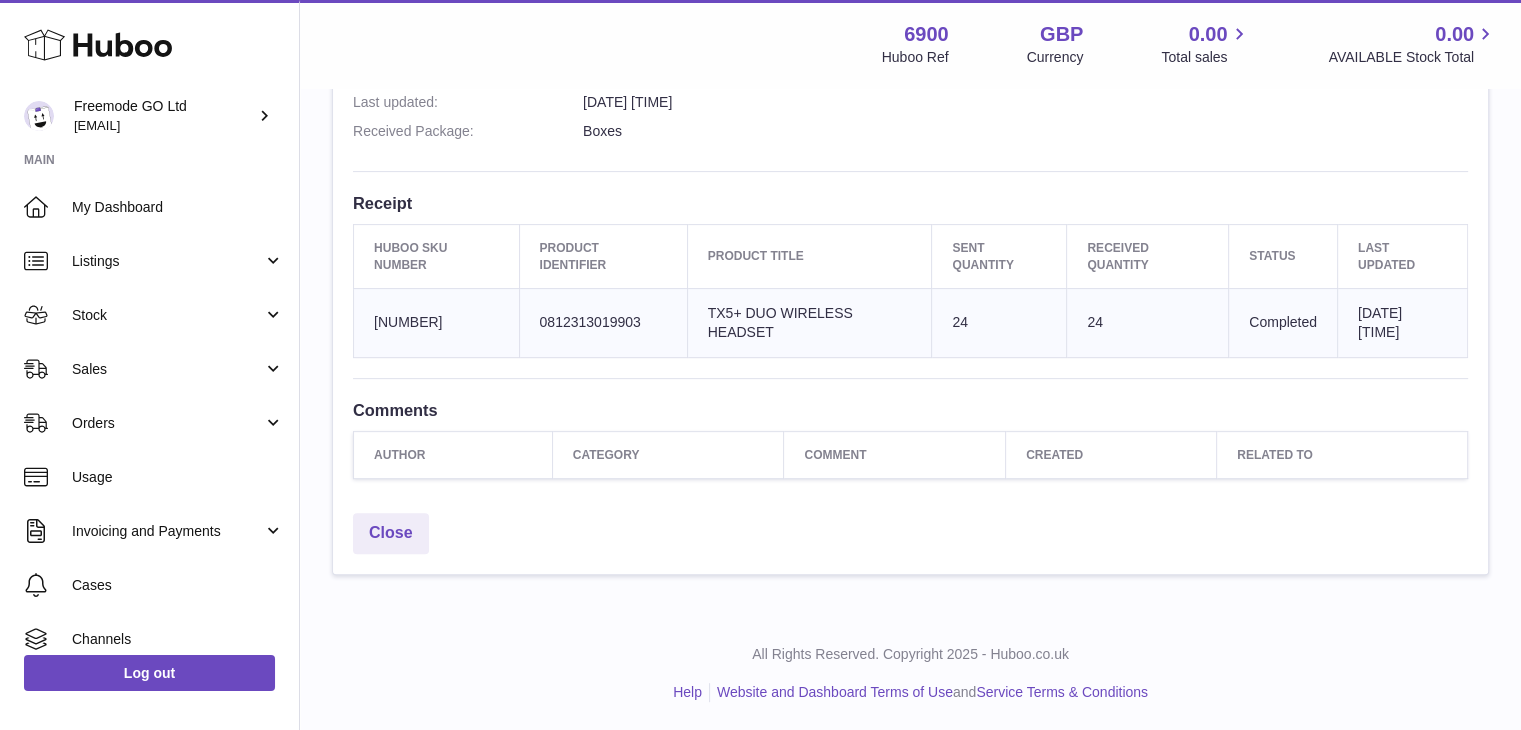 click on "Goods Receipt Page
Site Info:
6900-198752
Unit 2, Interplex 16
Ash Ridge Road
Bradley Stoke
BS32 4QE
Please remember to add the Unique Delivery Number to the address so that your delivery can be quickly and efficiently processed
Unique Delivery Number:   6900-198752   Delivery Reference Number:   TX5+ DUO for Huboo   Package:   Boxes   Quantity:   1     Tracking:       Due date:   25th Jul 2025
Download Delivery Note
Pre-receipt   Site Info:   Warehouse, Huboo Technologies Ltd, Unit 2 Interplex 16 Ash Ridge Rd., Bradley Stoke, Bristol, BS32 4QE   Status:   Completed   Received to Site:   24th Jul 2025 14:11   Last updated:   25th Jul 2025 08:48   Received Package:   Boxes         Receipt                                 Completed         Comments" at bounding box center (910, 26) 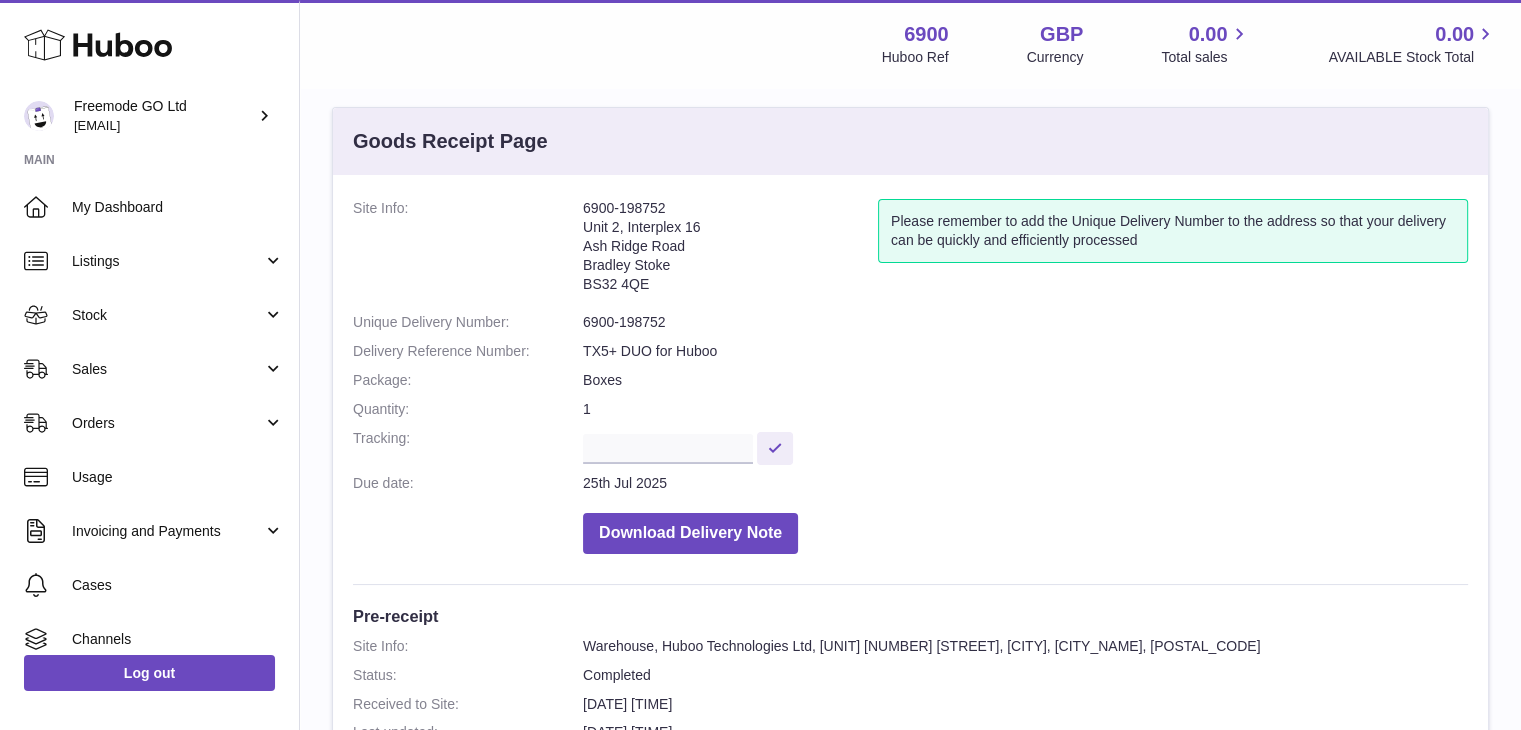 scroll, scrollTop: 0, scrollLeft: 0, axis: both 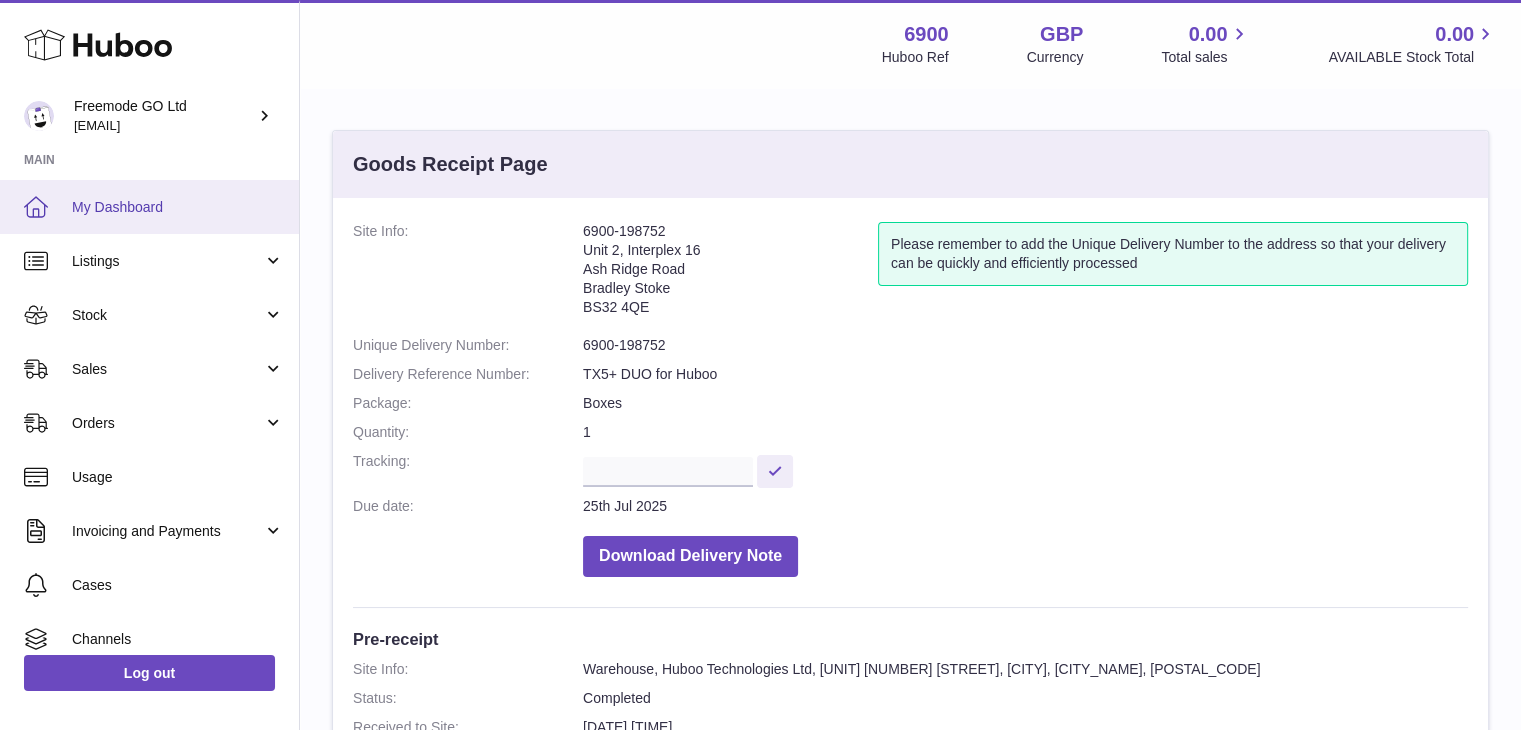 click on "My Dashboard" at bounding box center (149, 207) 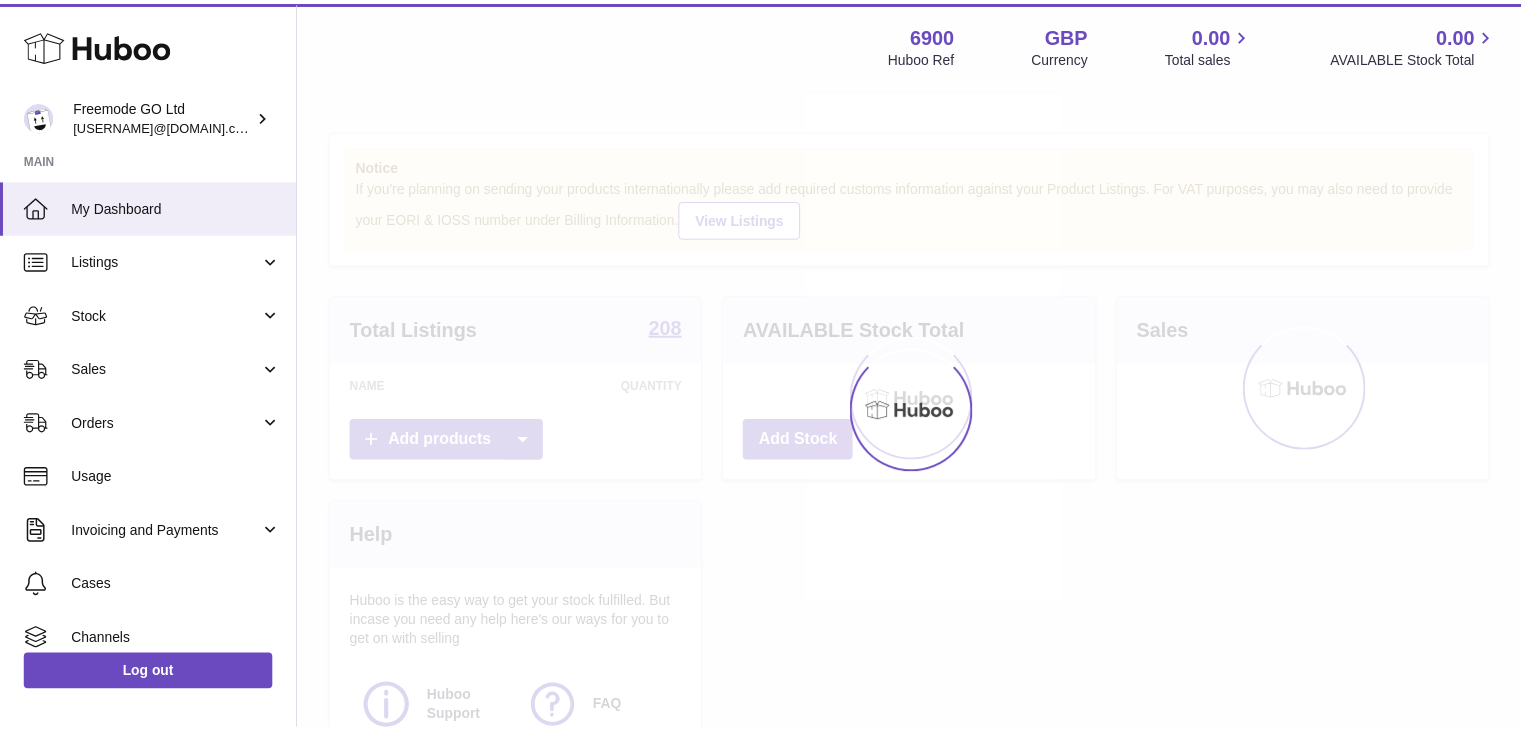 scroll, scrollTop: 0, scrollLeft: 0, axis: both 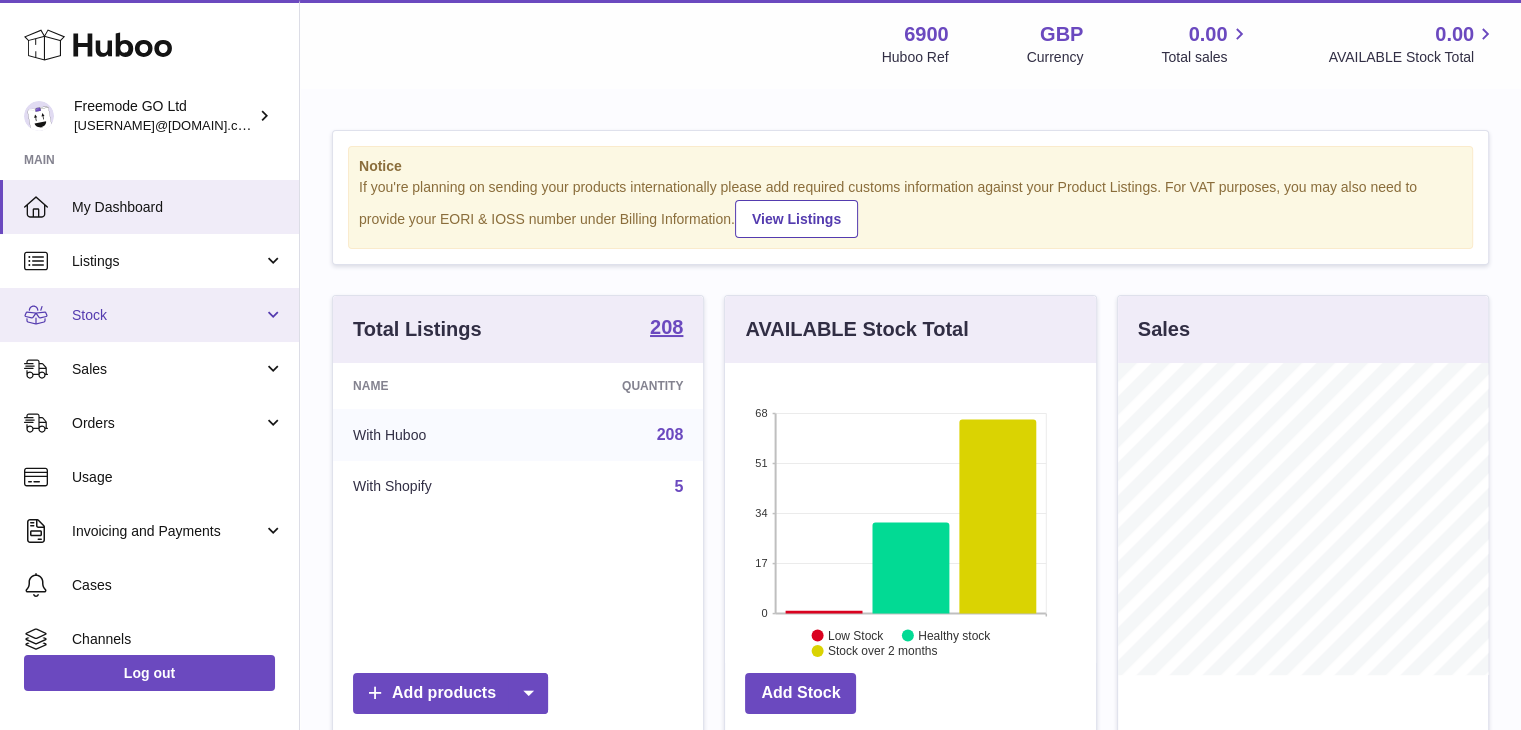 click on "Stock" at bounding box center [167, 315] 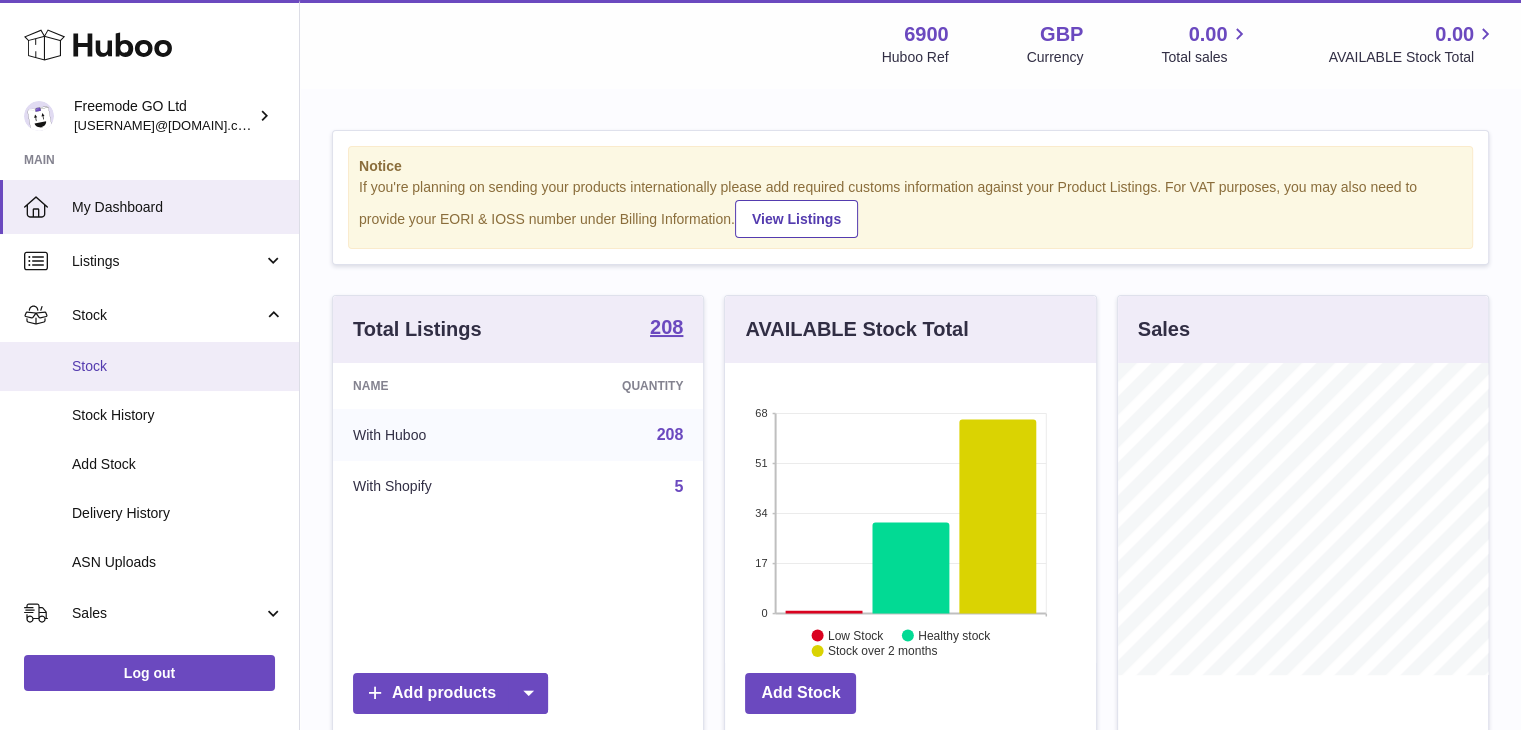 click on "Stock" at bounding box center (178, 366) 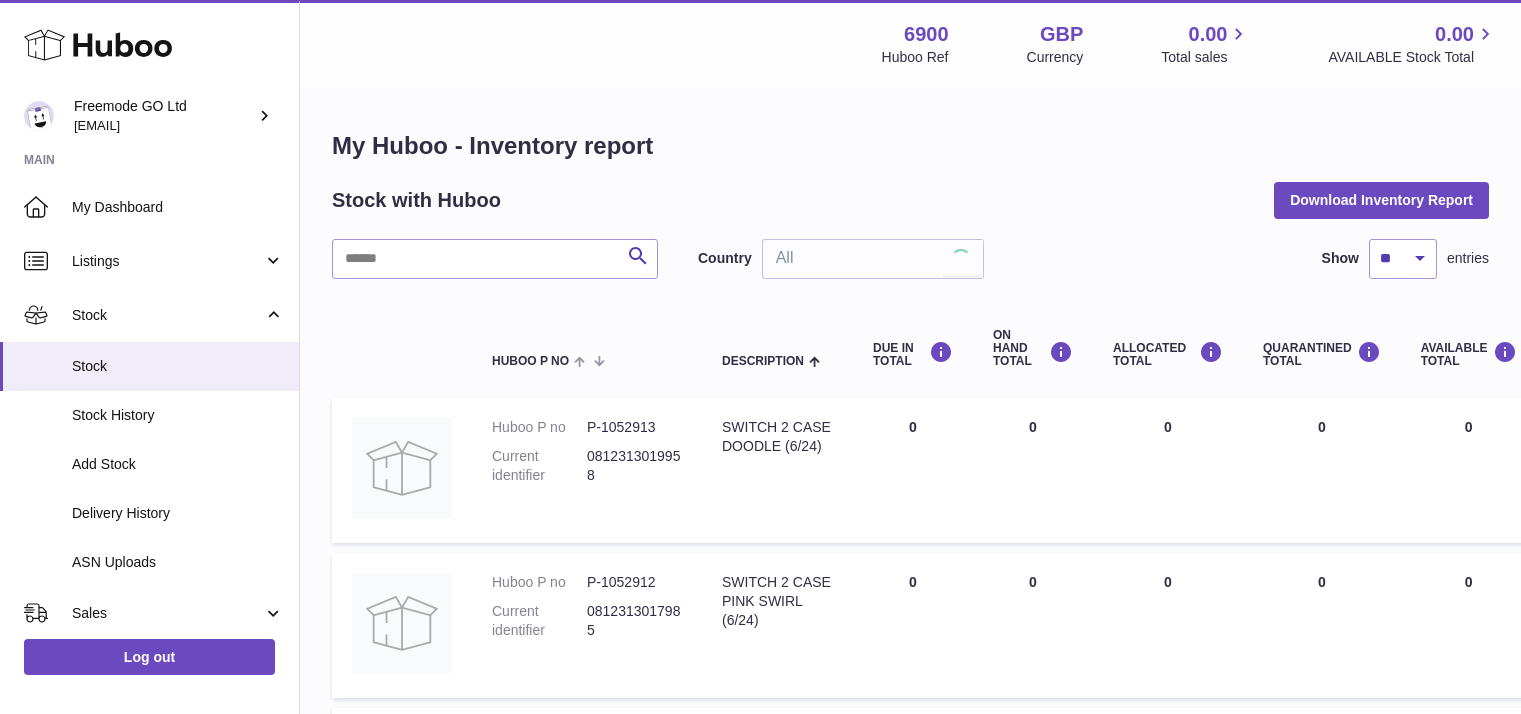 scroll, scrollTop: 0, scrollLeft: 0, axis: both 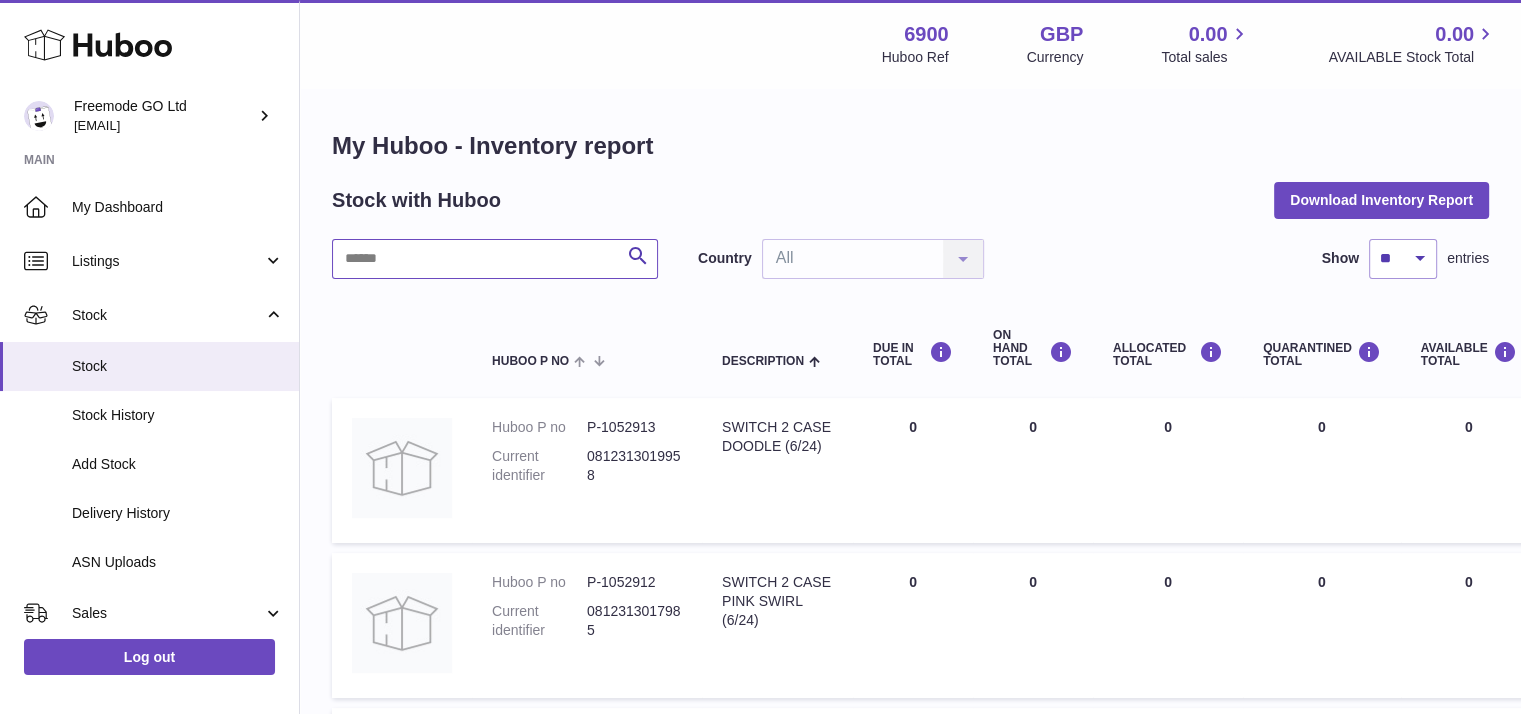 click at bounding box center (495, 259) 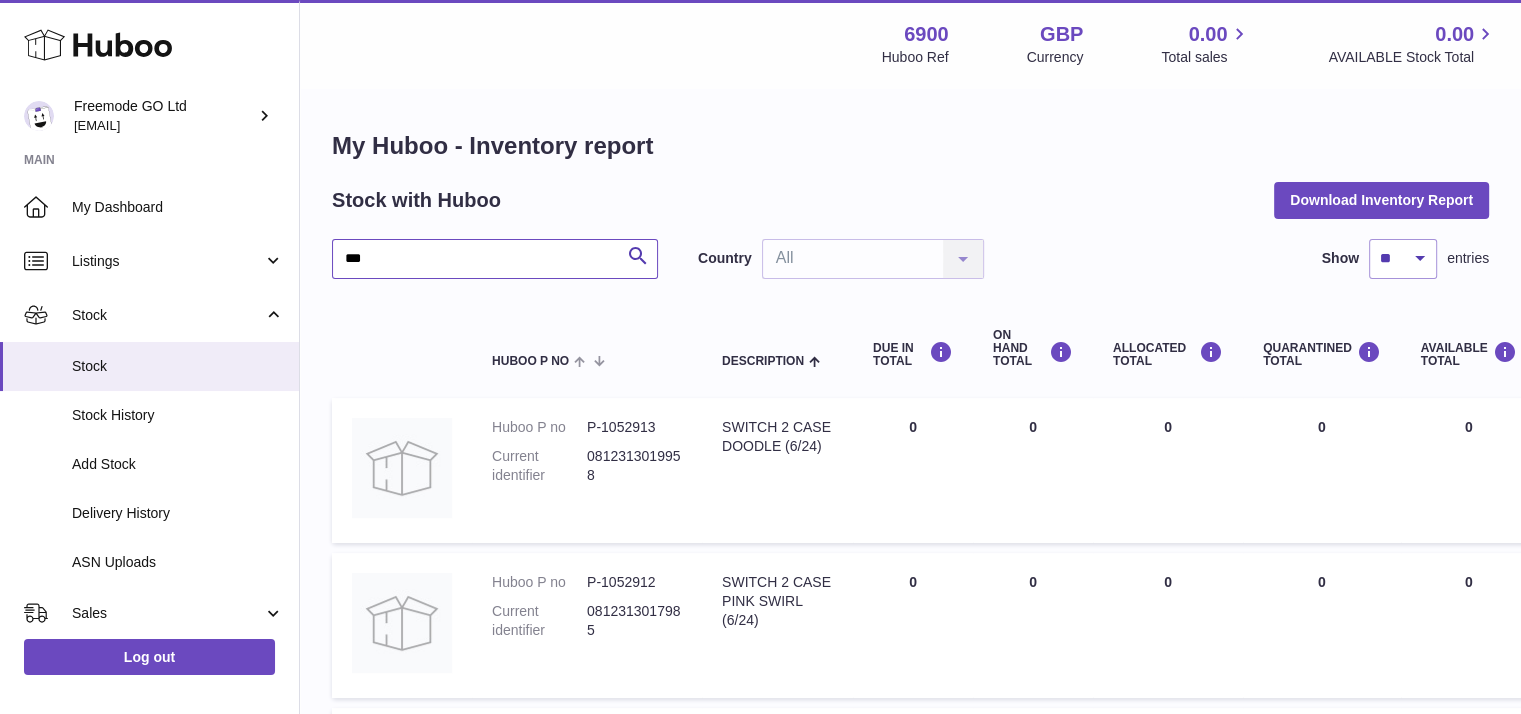 type on "***" 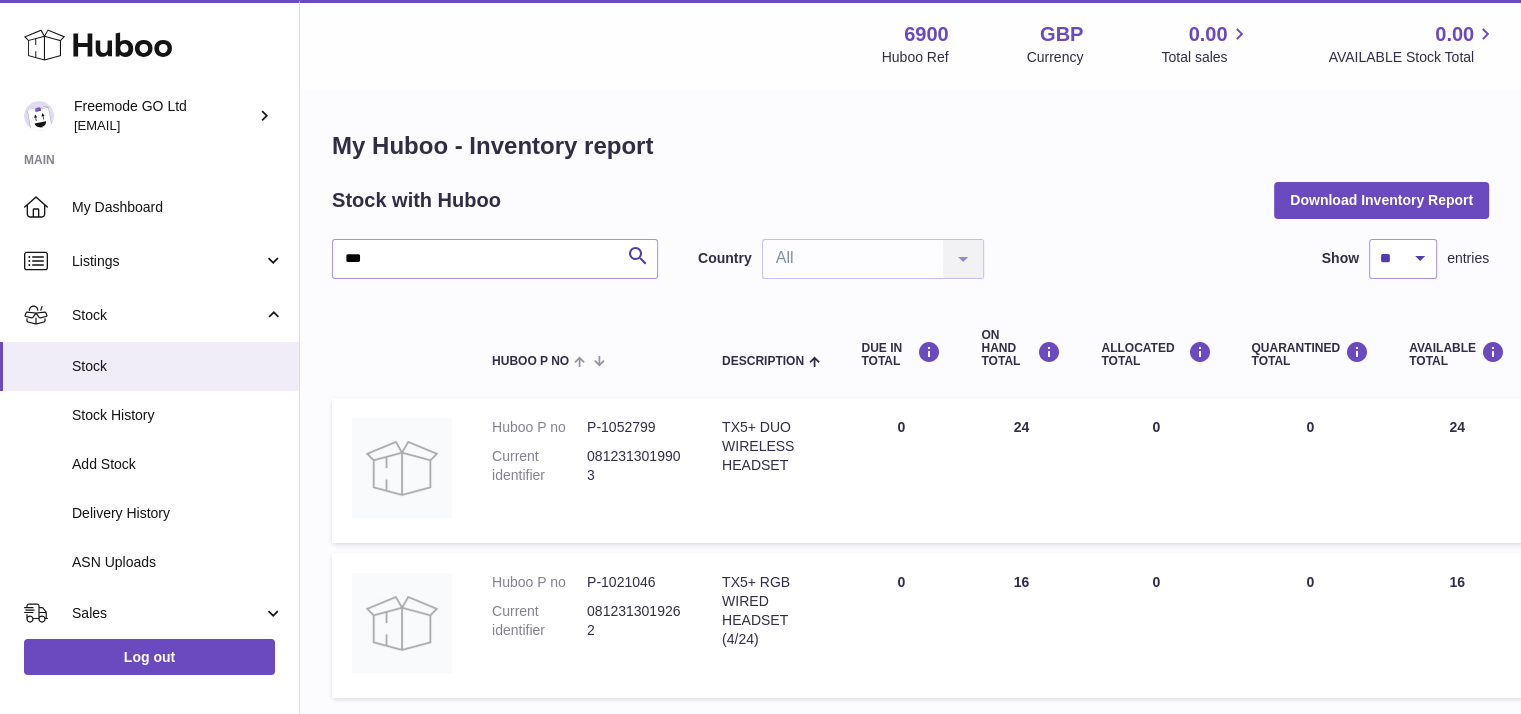 scroll, scrollTop: 0, scrollLeft: 137, axis: horizontal 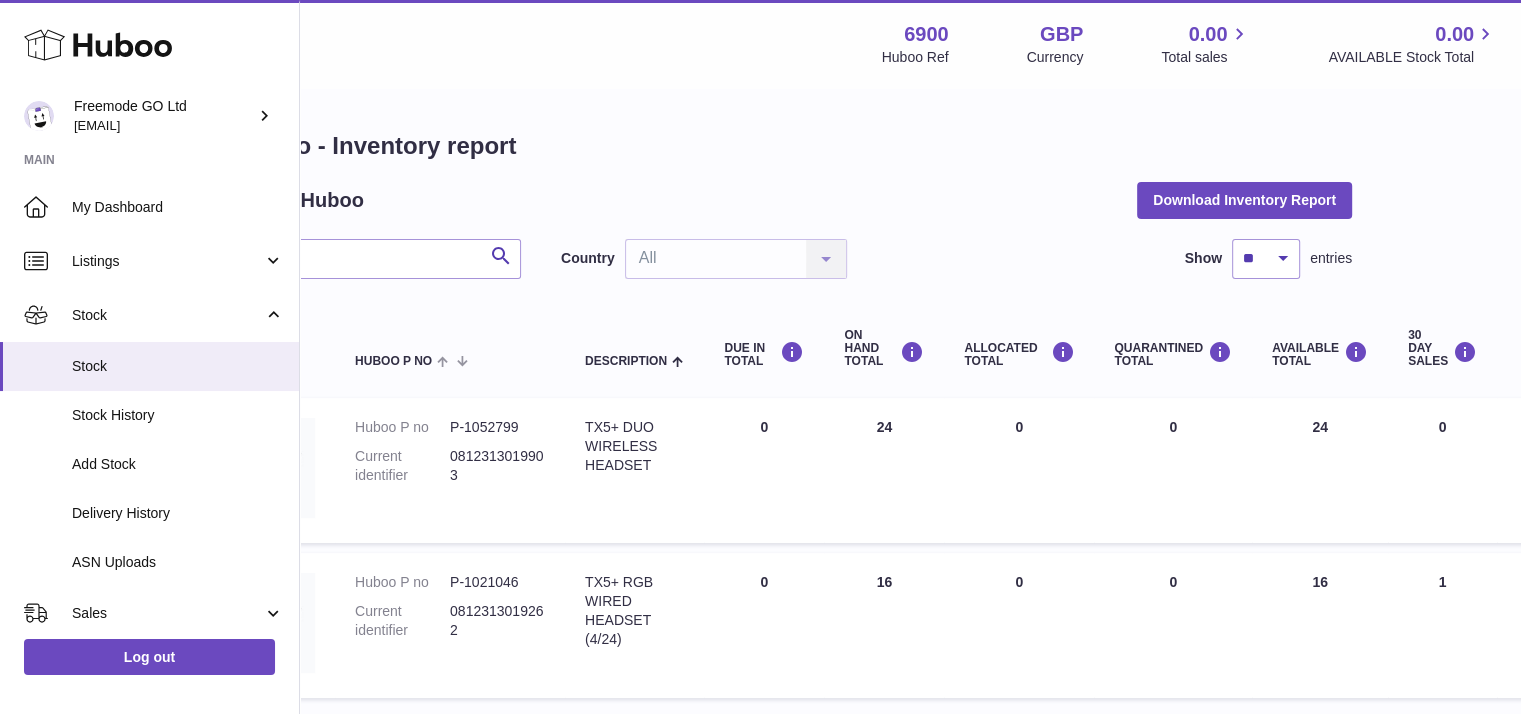 drag, startPoint x: 1535, startPoint y: 223, endPoint x: 1500, endPoint y: 424, distance: 204.0245 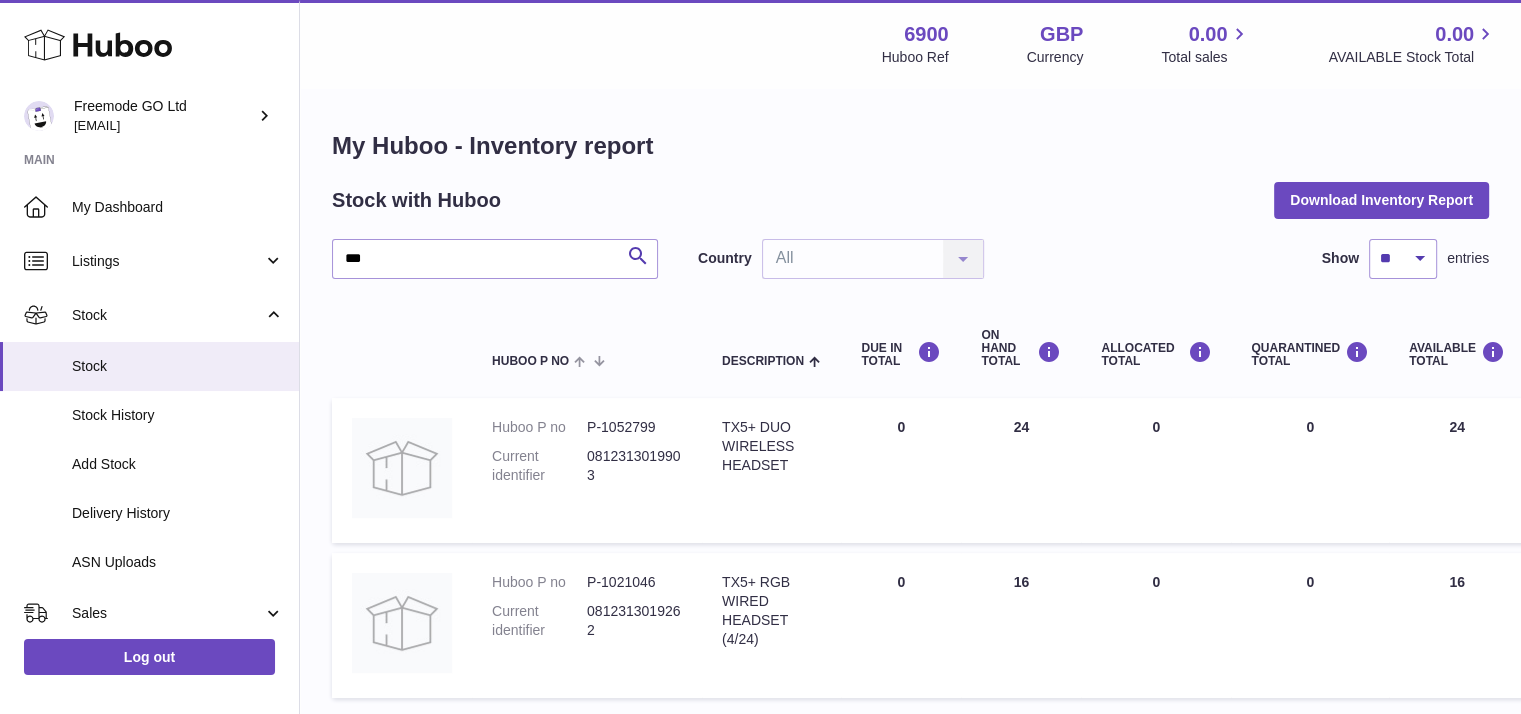 click on "Huboo P no       Description
DUE IN TOTAL
ON HAND Total
ALLOCATED Total
QUARANTINED Total
AVAILABLE Total
30 DAY SALES
30 DAYS PROJECTED       Total stock value
Action
Huboo P no   P-1052799   Current identifier   0812313019903       Description   TX5+ DUO WIRELESS HEADSET     DUE IN Total
0
ON HAND Total
24
ALLOCATED Total
0
QUARANTINED Total
0
AVAILABLE Total
24
30 DAY SALES
0
30 DAYS PROJECTED
24
Total stock value   0.00     Huboo P no   P-1021046   Current identifier   0812313019262       Description   TX5+ RGB WIRED HEADSET (4/24)" at bounding box center [1172, 503] 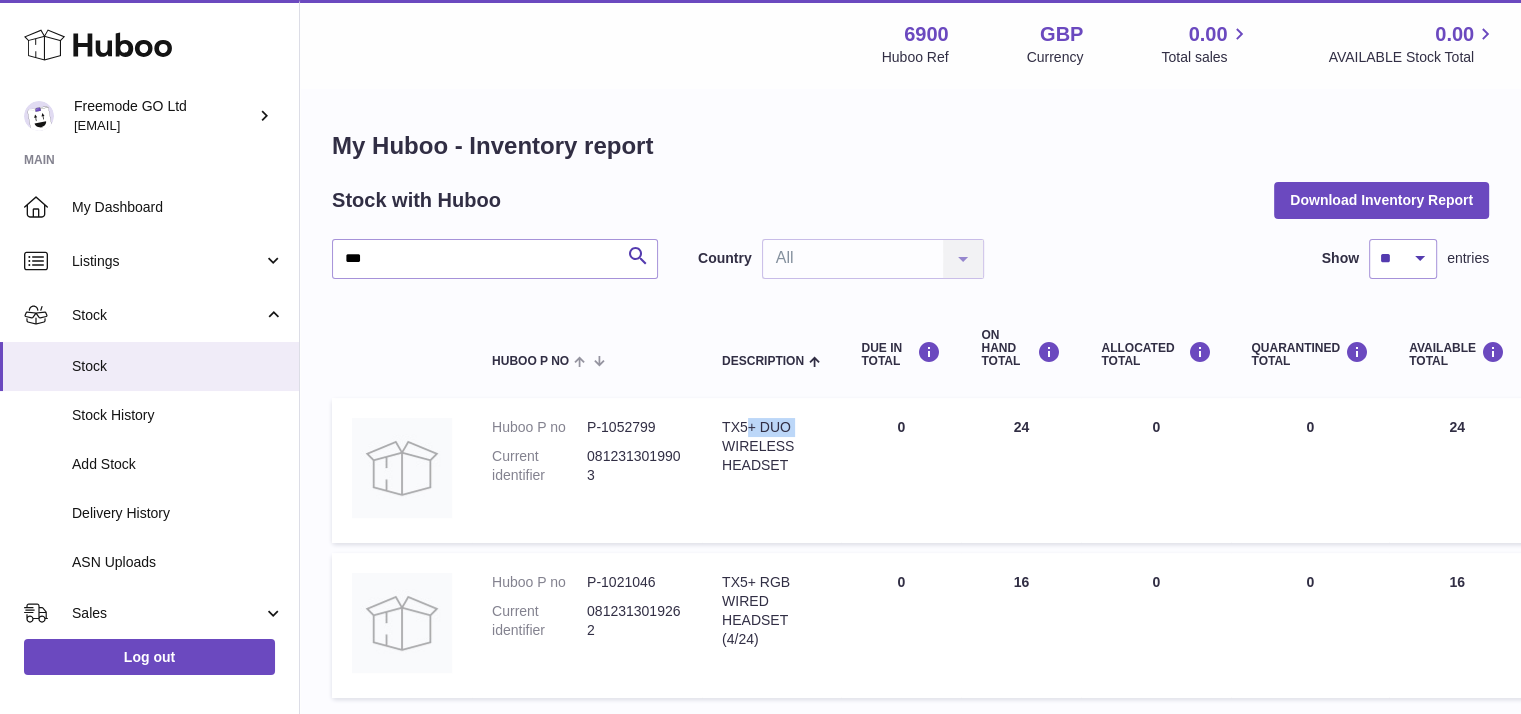 drag, startPoint x: 748, startPoint y: 431, endPoint x: 624, endPoint y: 436, distance: 124.10077 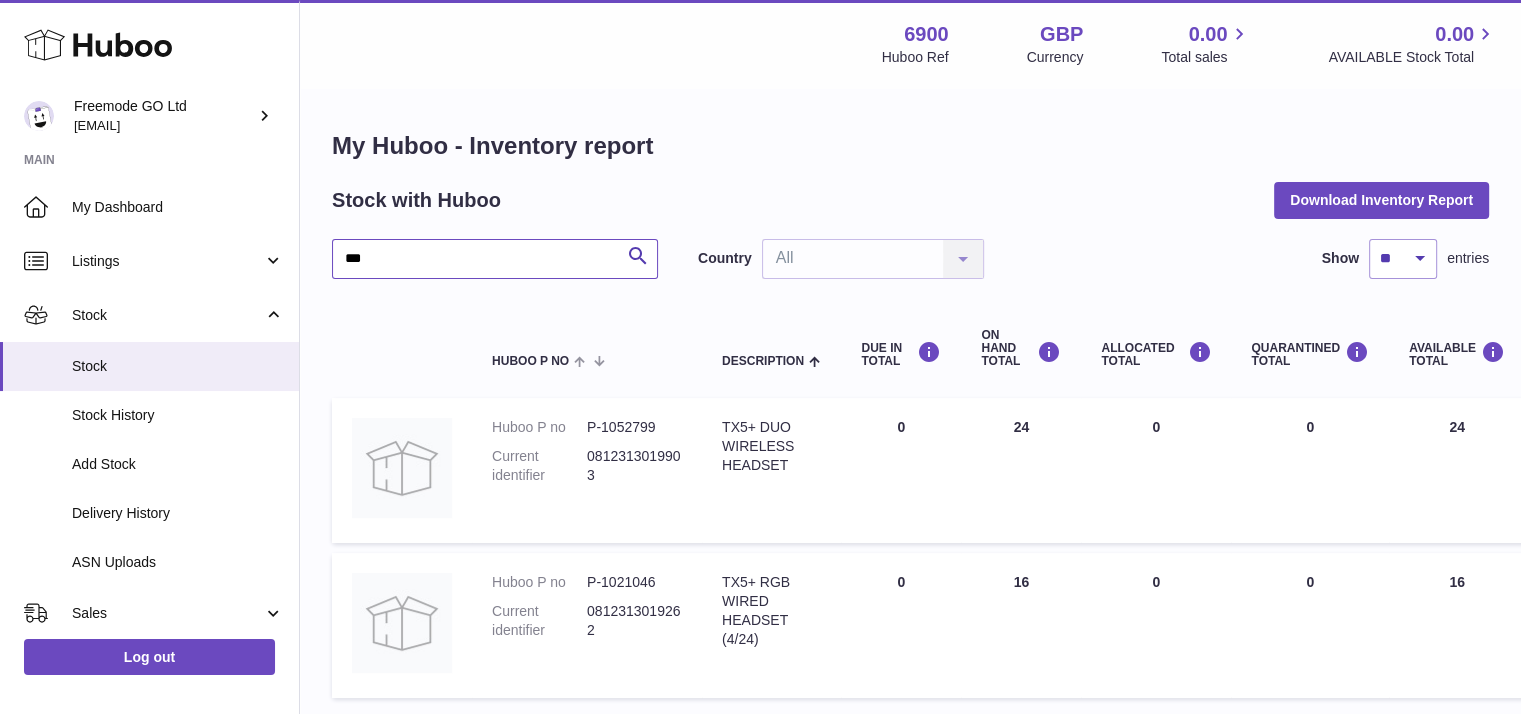 click on "***" at bounding box center [495, 259] 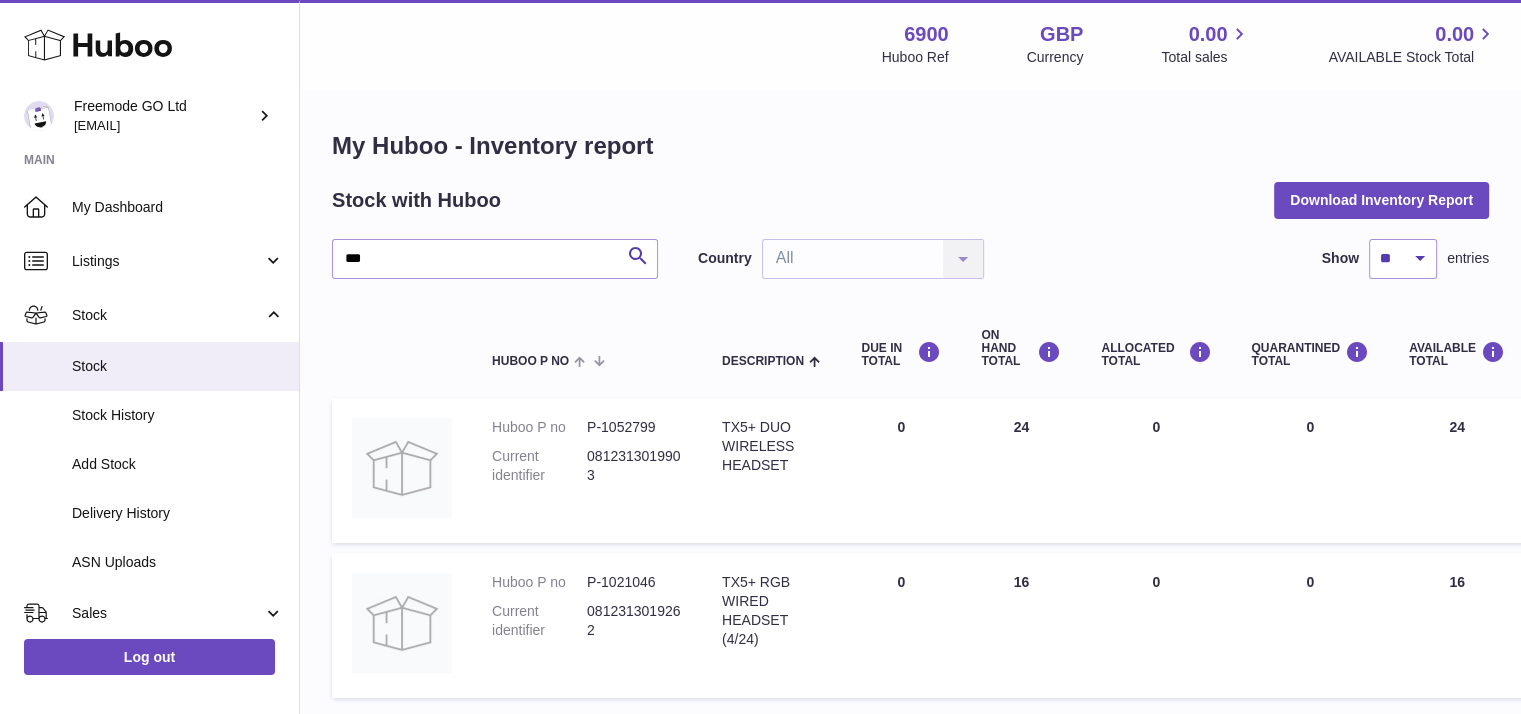 click at bounding box center (402, 349) 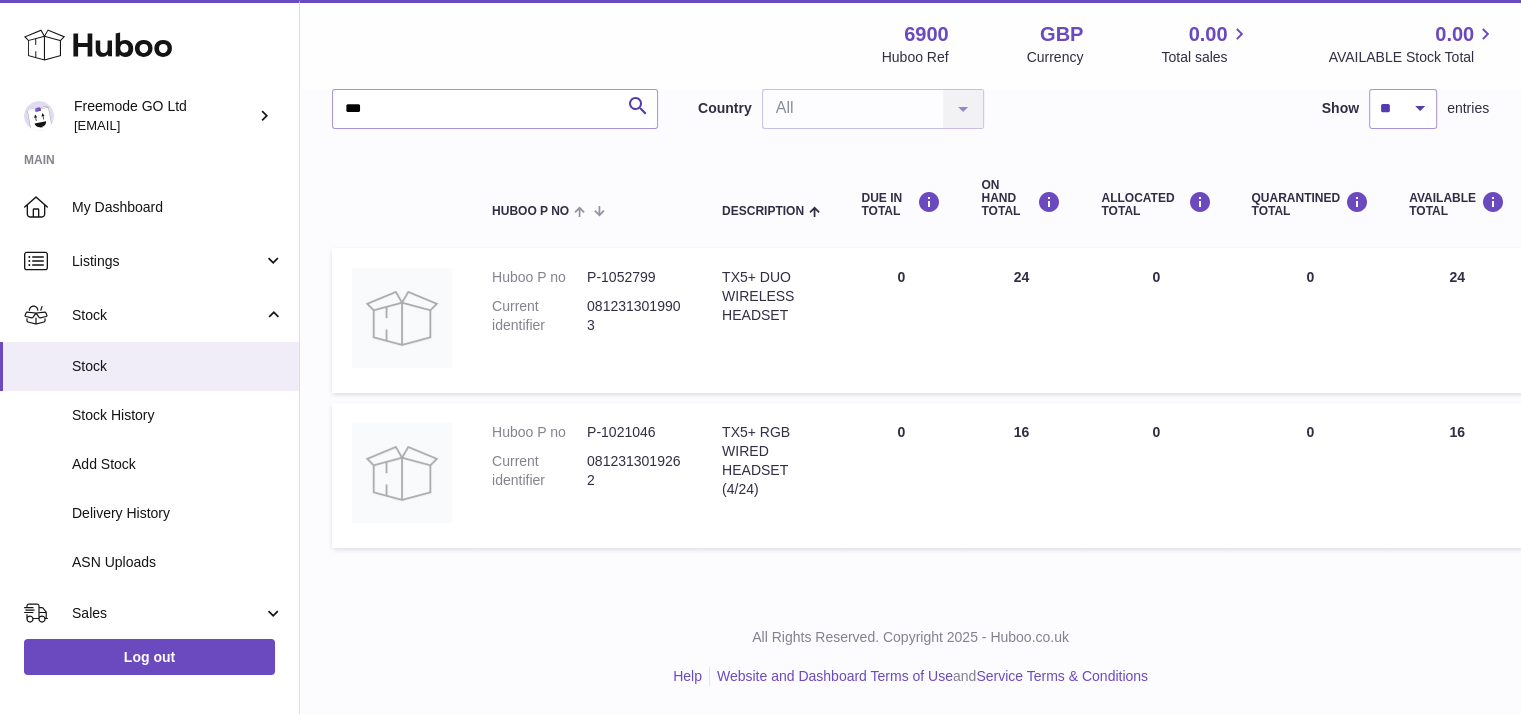 scroll, scrollTop: 0, scrollLeft: 0, axis: both 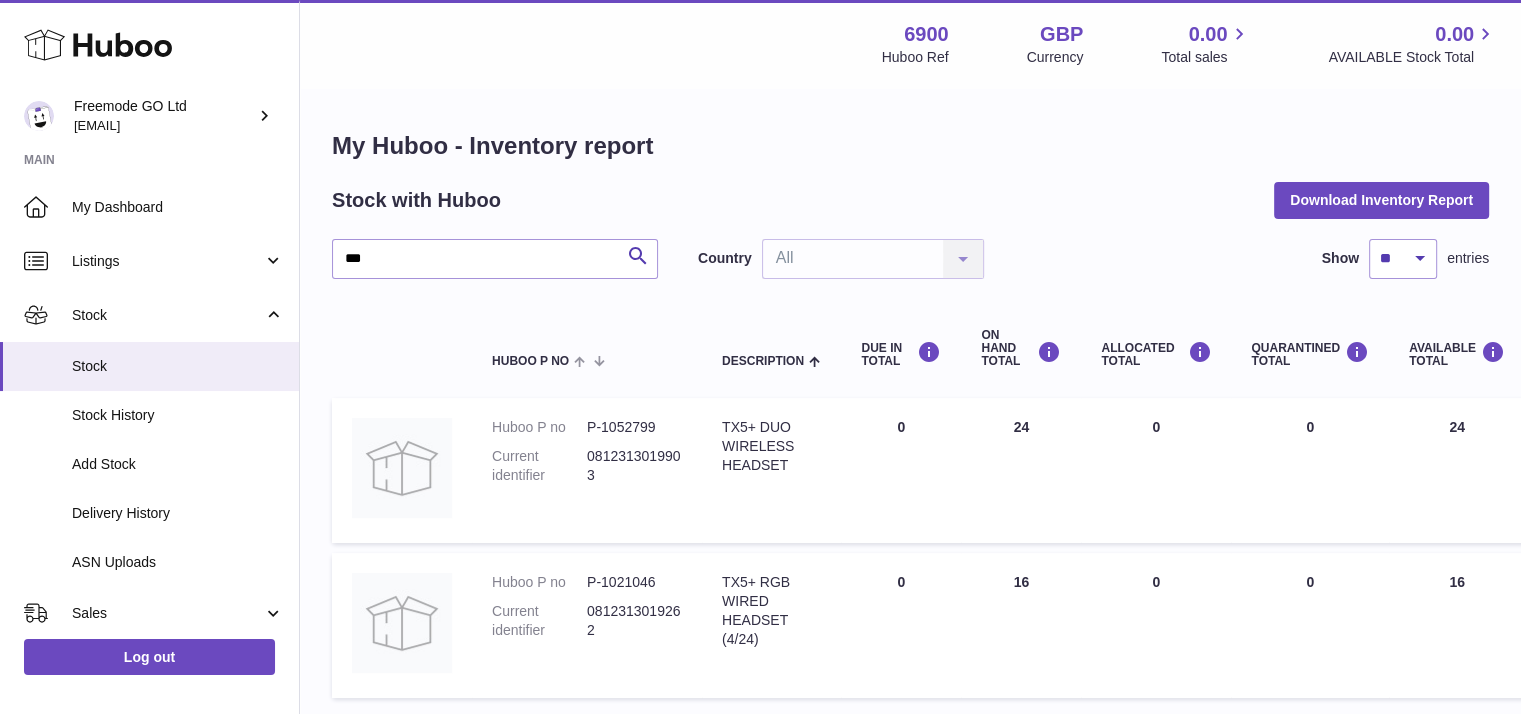 click on "My Huboo - Inventory report     Stock with Huboo
Download Inventory Report
***     Search
Country
All         All     No elements found. Consider changing the search query.   List is empty.
Show
** ** ** ***
entries
Huboo P no       Description
DUE IN TOTAL
ON HAND Total
ALLOCATED Total
QUARANTINED Total
AVAILABLE Total
30 DAY SALES
30 DAYS PROJECTED       Total stock value
Action
Huboo P no   P-1052799   Current identifier   0812313019903       Description   TX5+ DUO WIRELESS HEADSET     DUE IN Total
0
ON HAND Total
24
ALLOCATED Total
0
QUARANTINED Total" at bounding box center [910, 419] 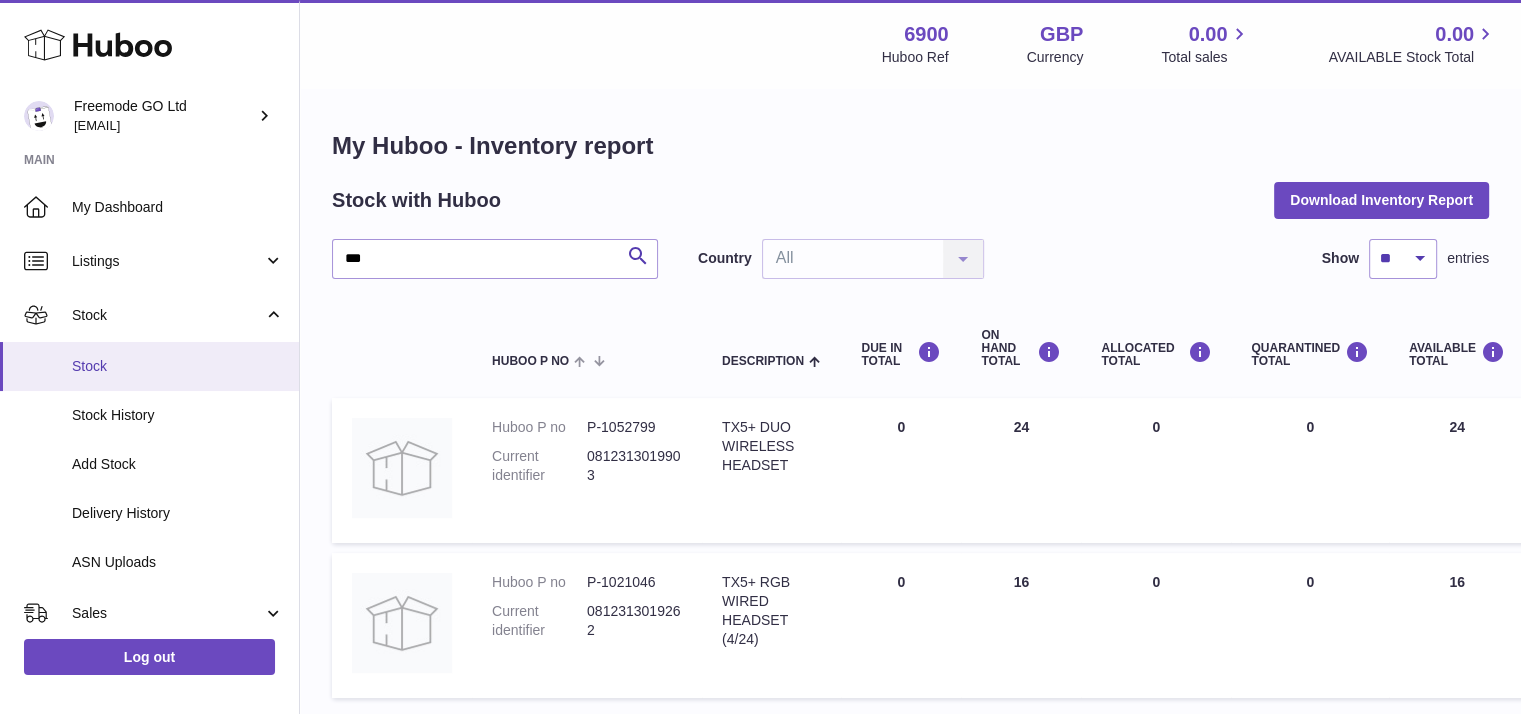 click on "Stock" at bounding box center [149, 366] 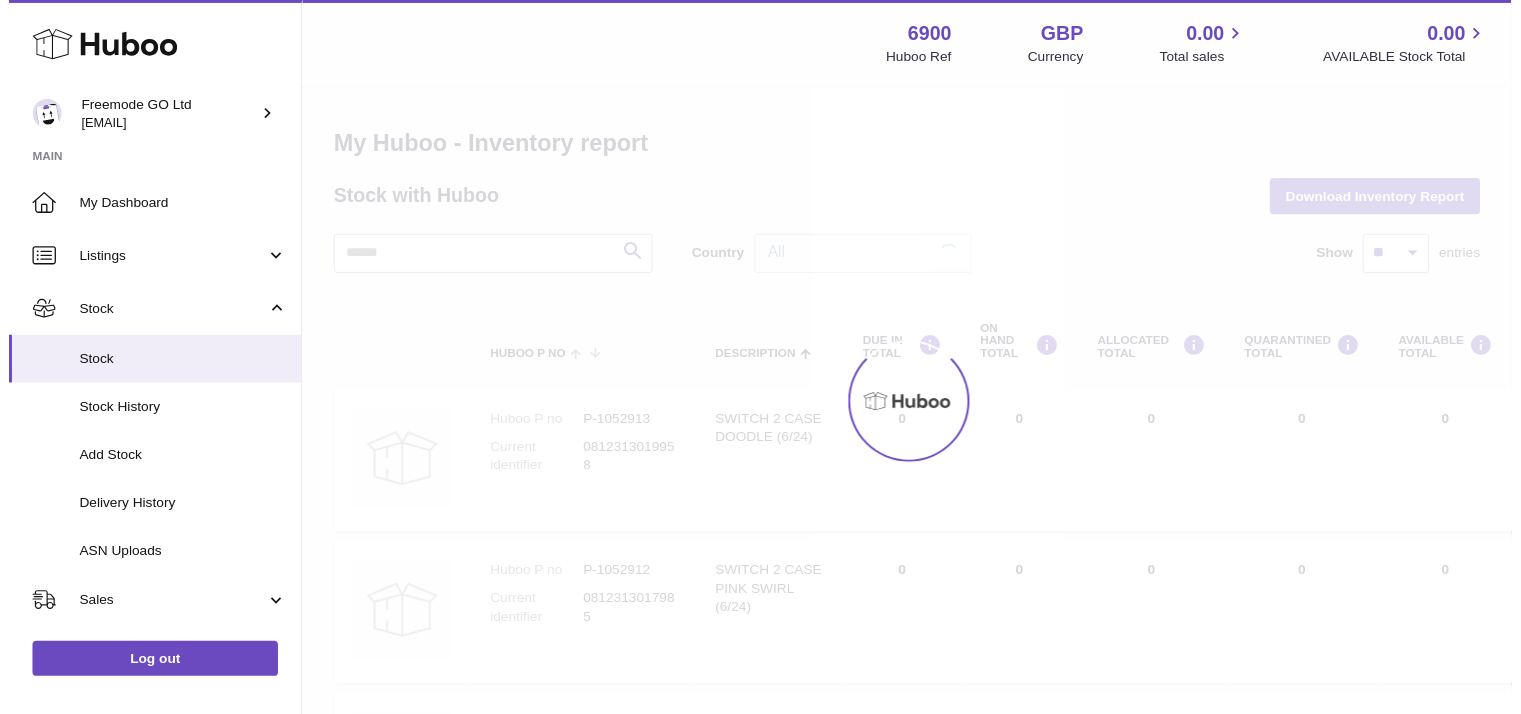 scroll, scrollTop: 0, scrollLeft: 0, axis: both 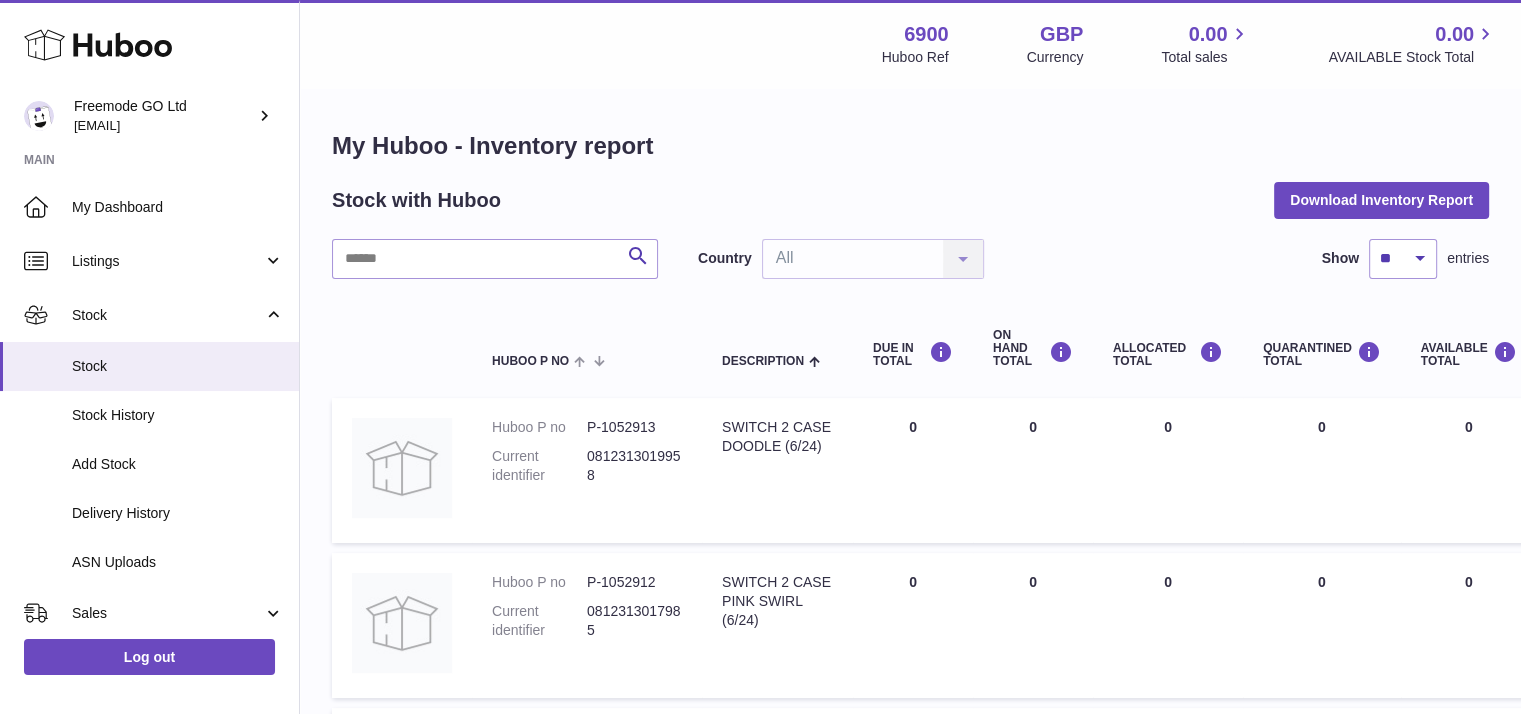 click on "My Huboo - Inventory report" at bounding box center [910, 146] 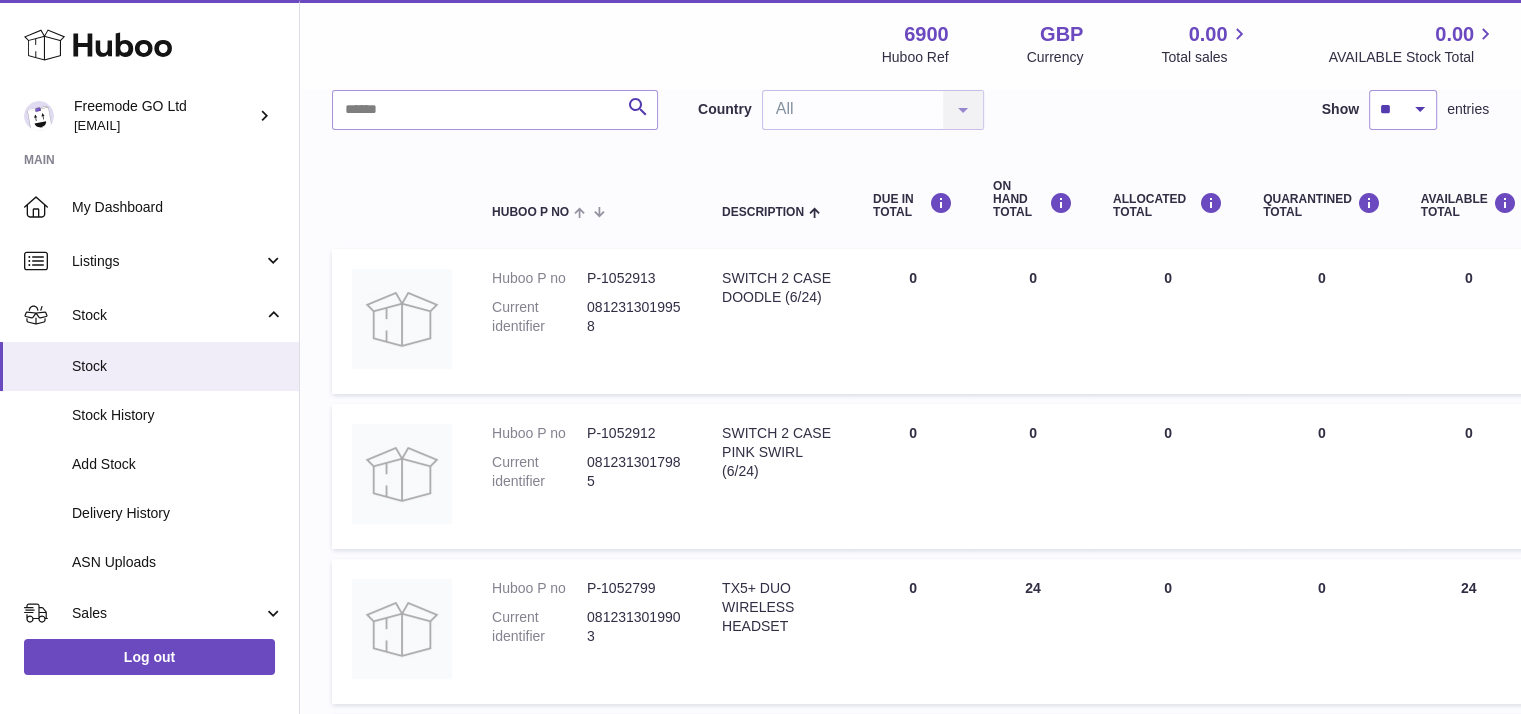 scroll, scrollTop: 0, scrollLeft: 0, axis: both 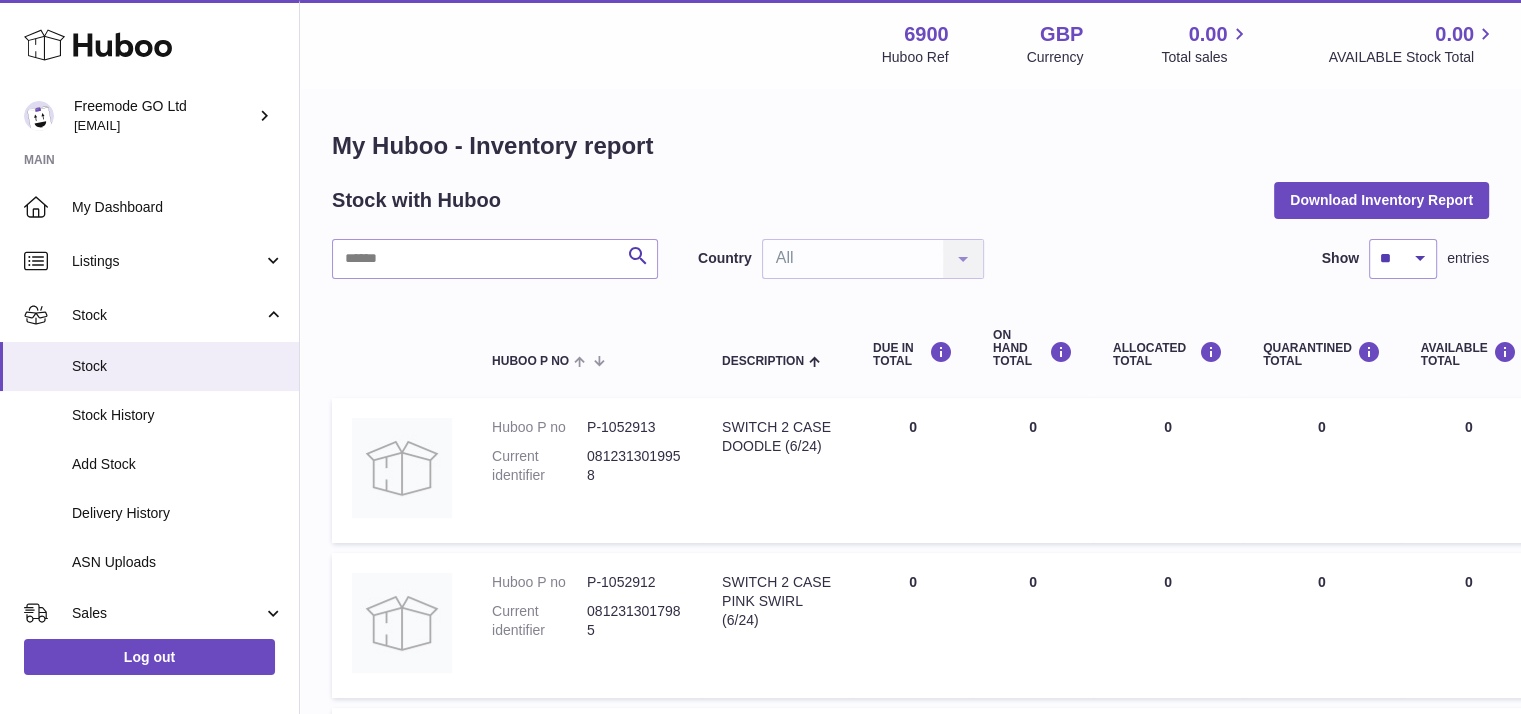 click on "My Huboo - Inventory report" at bounding box center [910, 146] 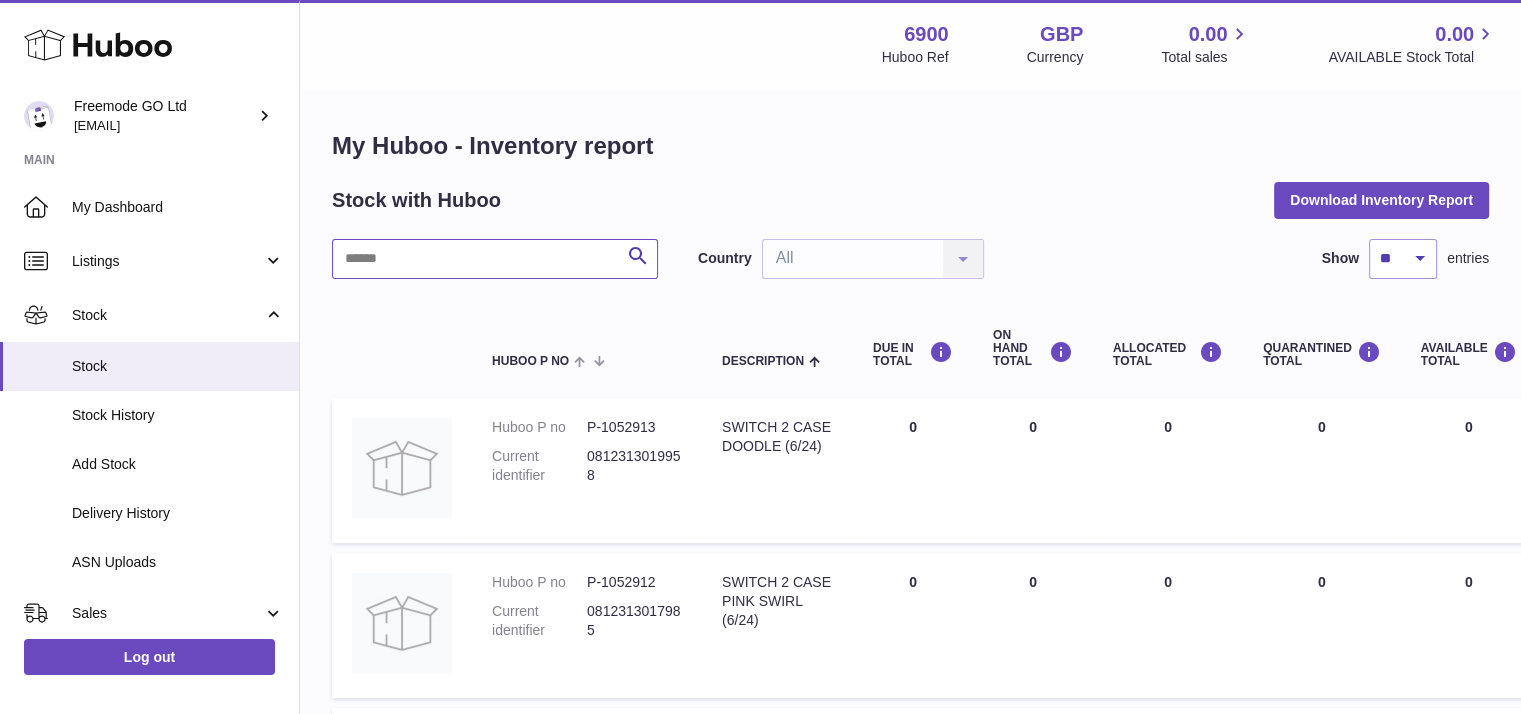 click at bounding box center [495, 259] 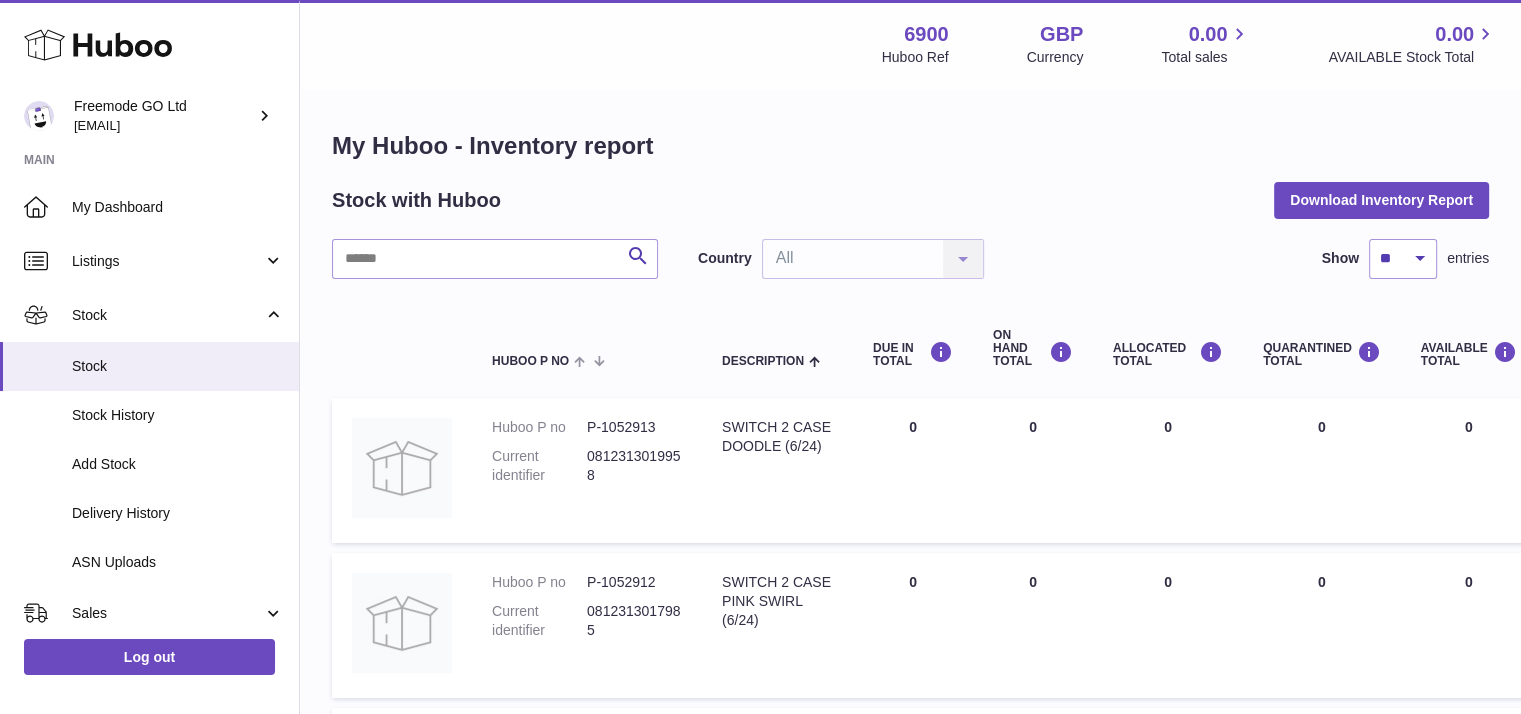 click on "Stock with Huboo
Download Inventory Report" at bounding box center [910, 200] 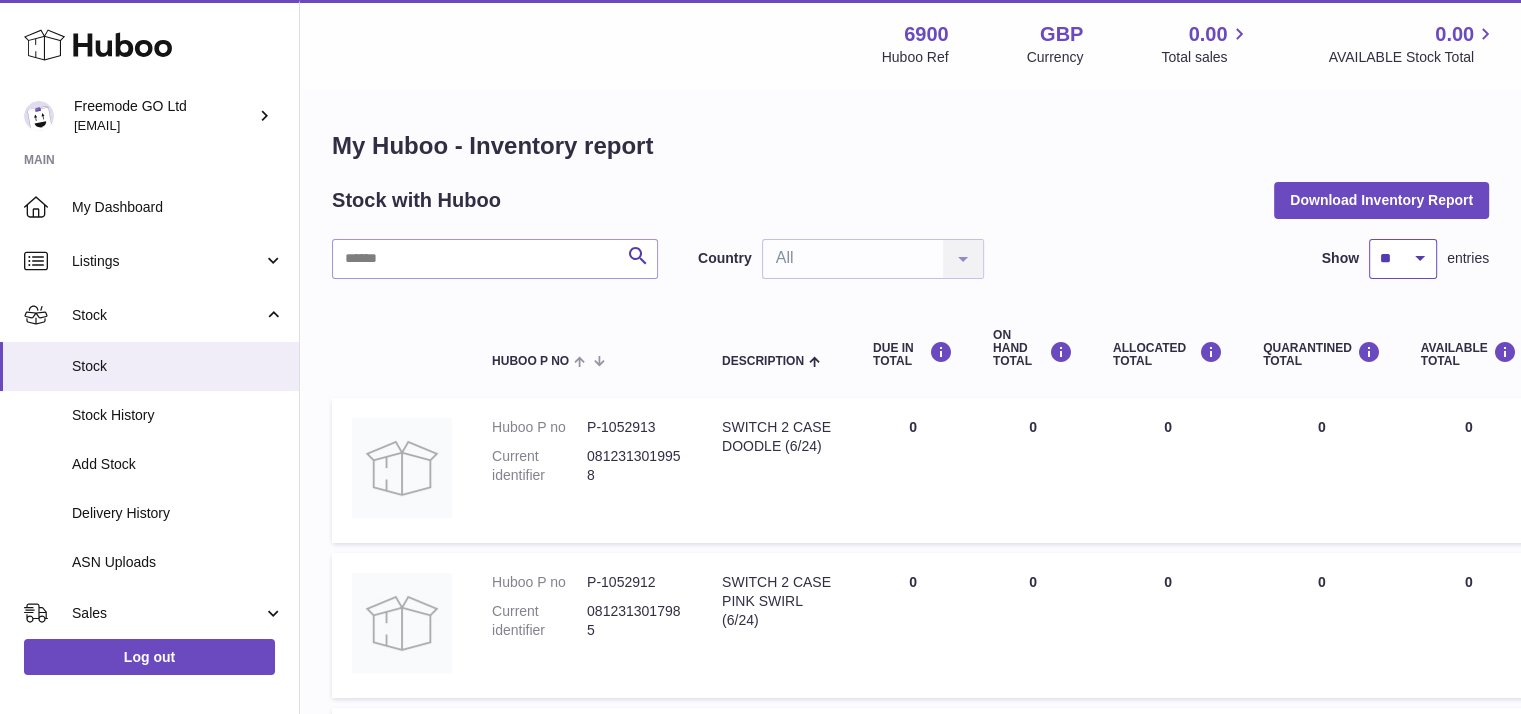 click on "** ** ** ***" at bounding box center (1403, 259) 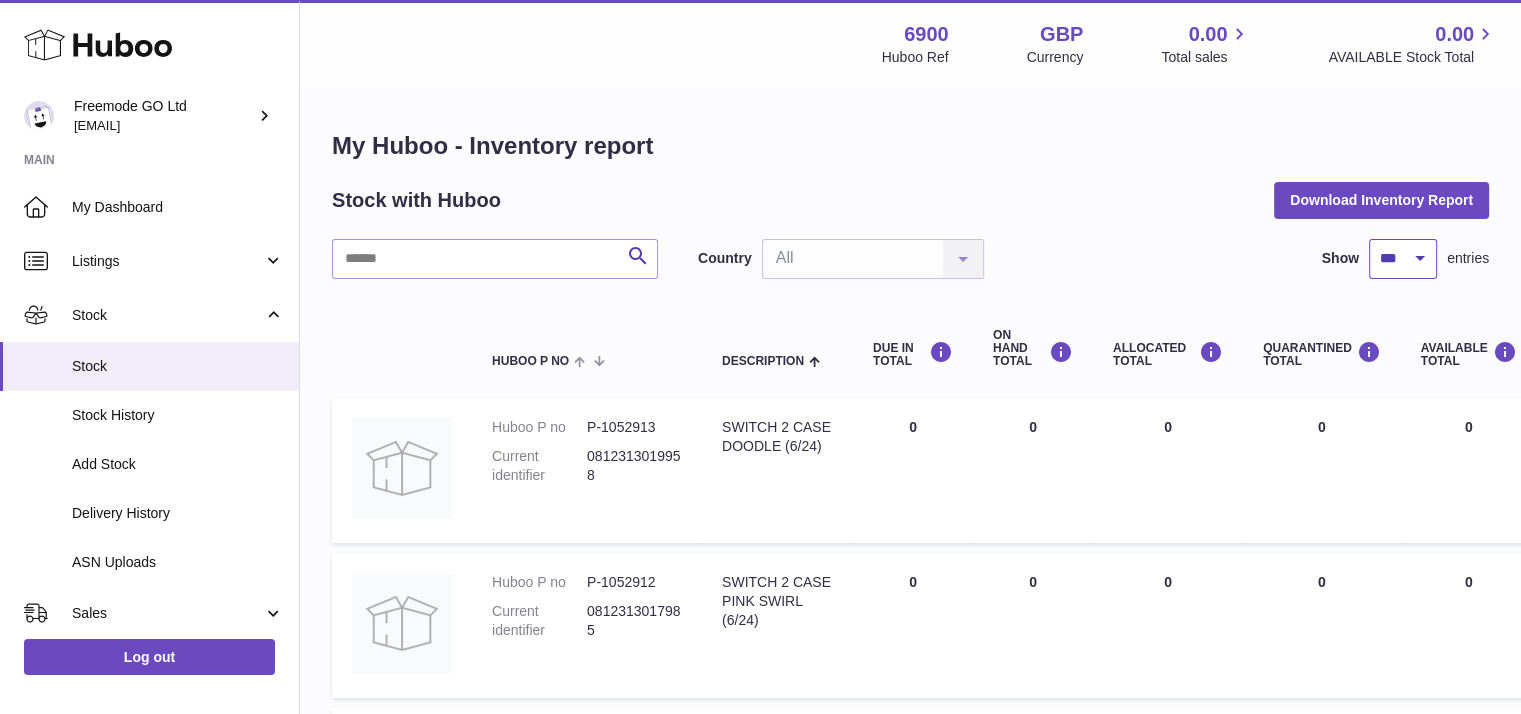 click on "** ** ** ***" at bounding box center (1403, 259) 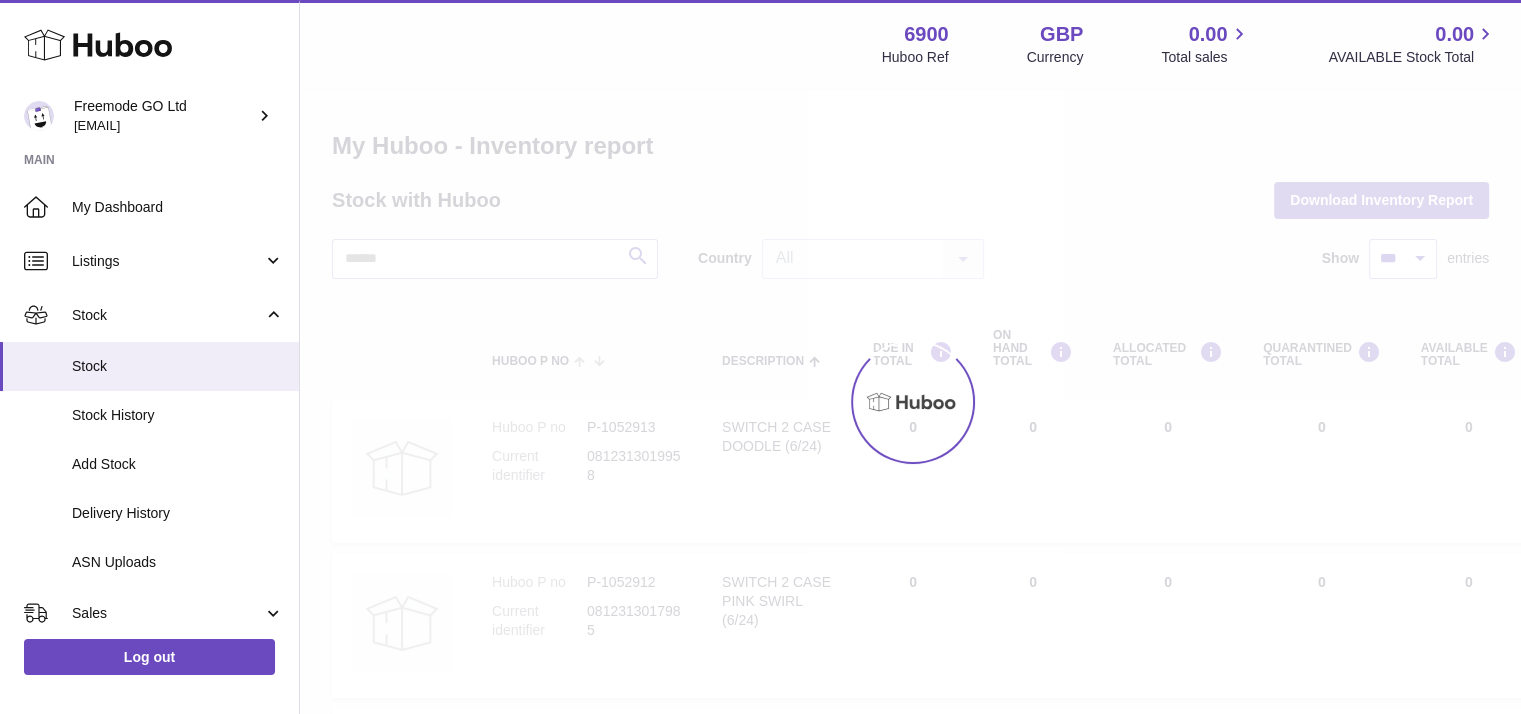 click at bounding box center (910, 402) 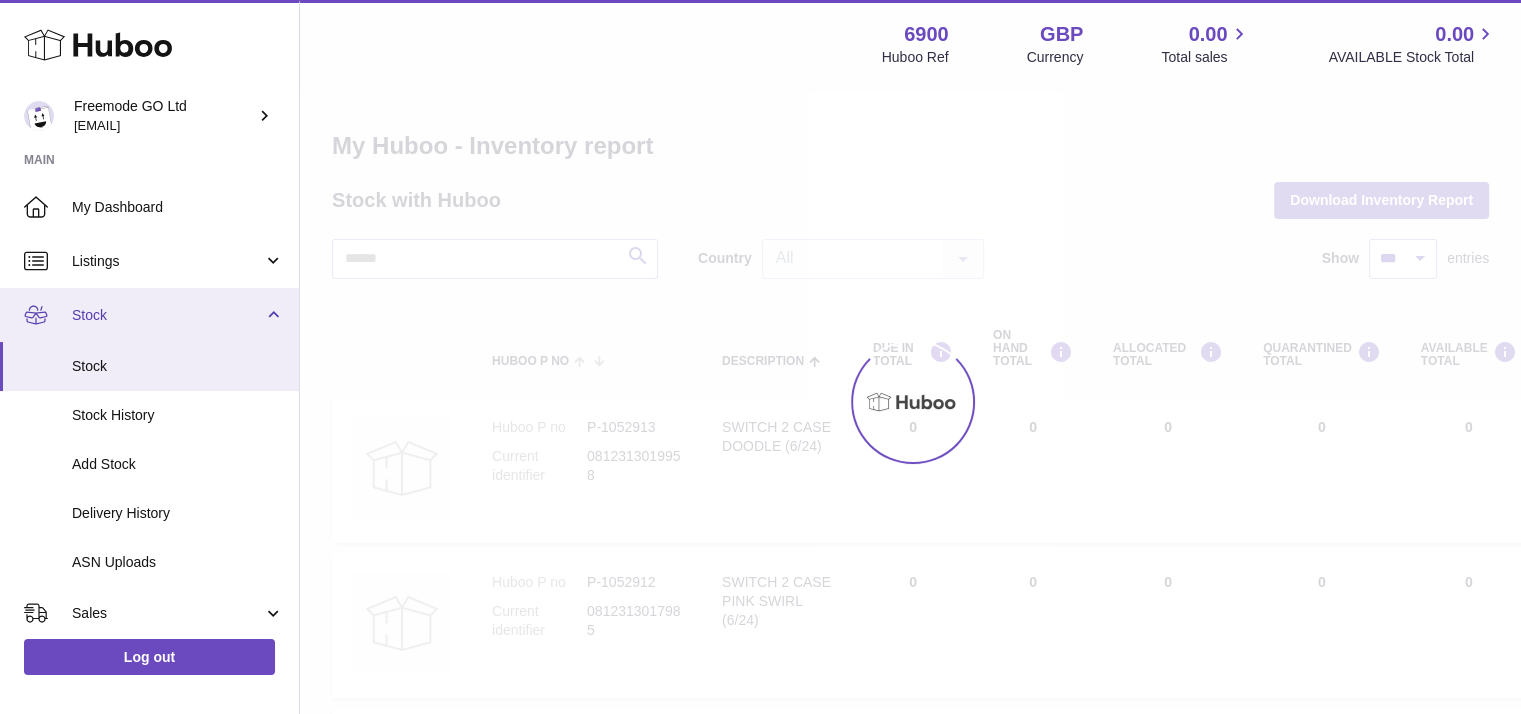 click on "Stock" at bounding box center [149, 315] 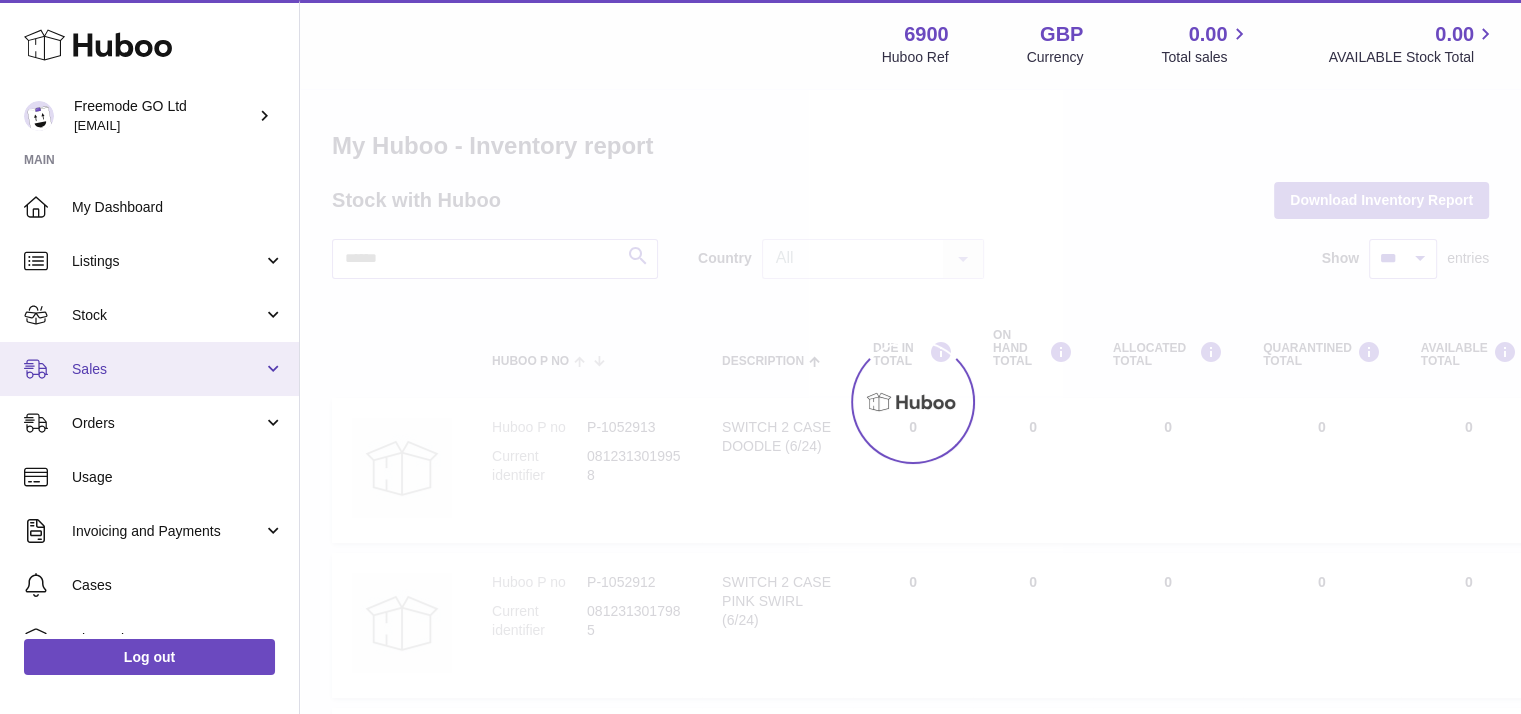click on "Sales" at bounding box center [149, 369] 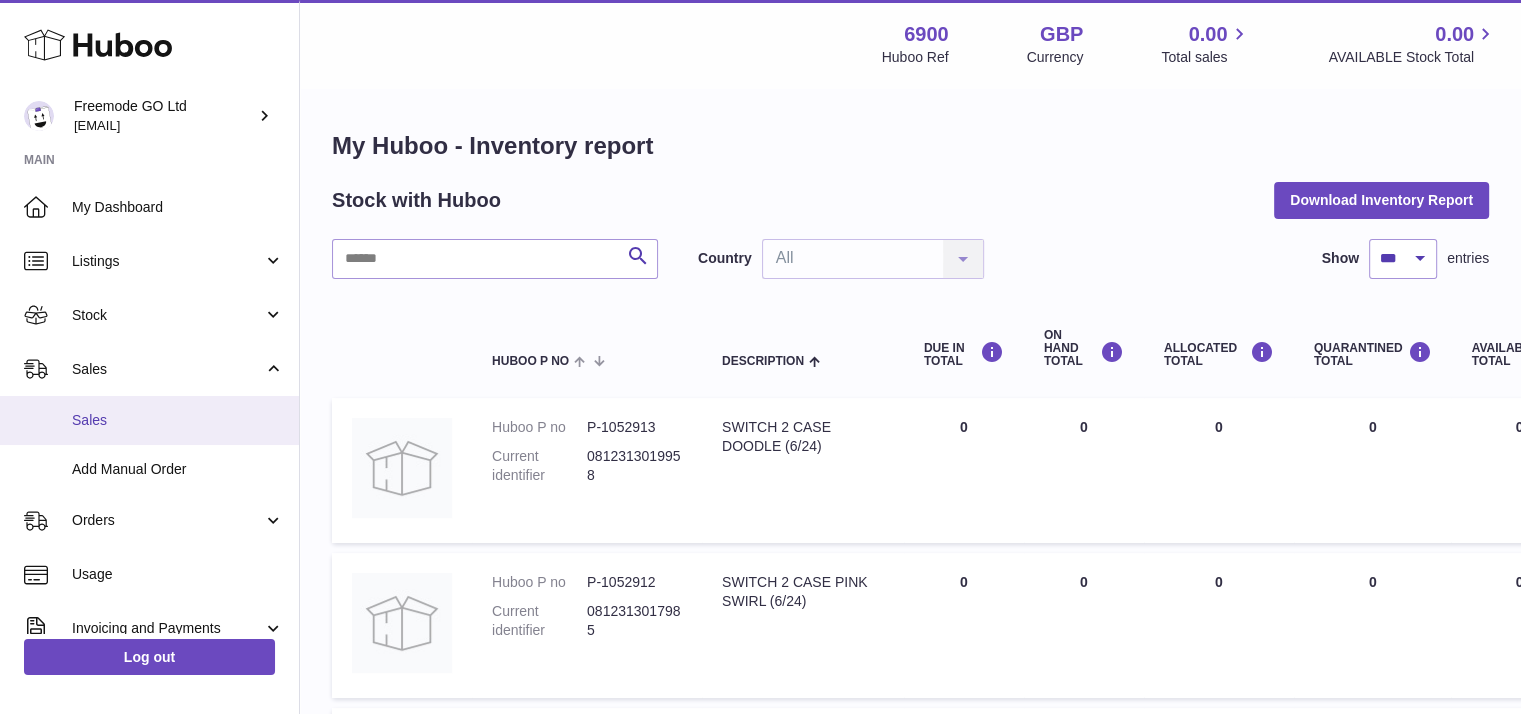click on "Sales" at bounding box center (178, 420) 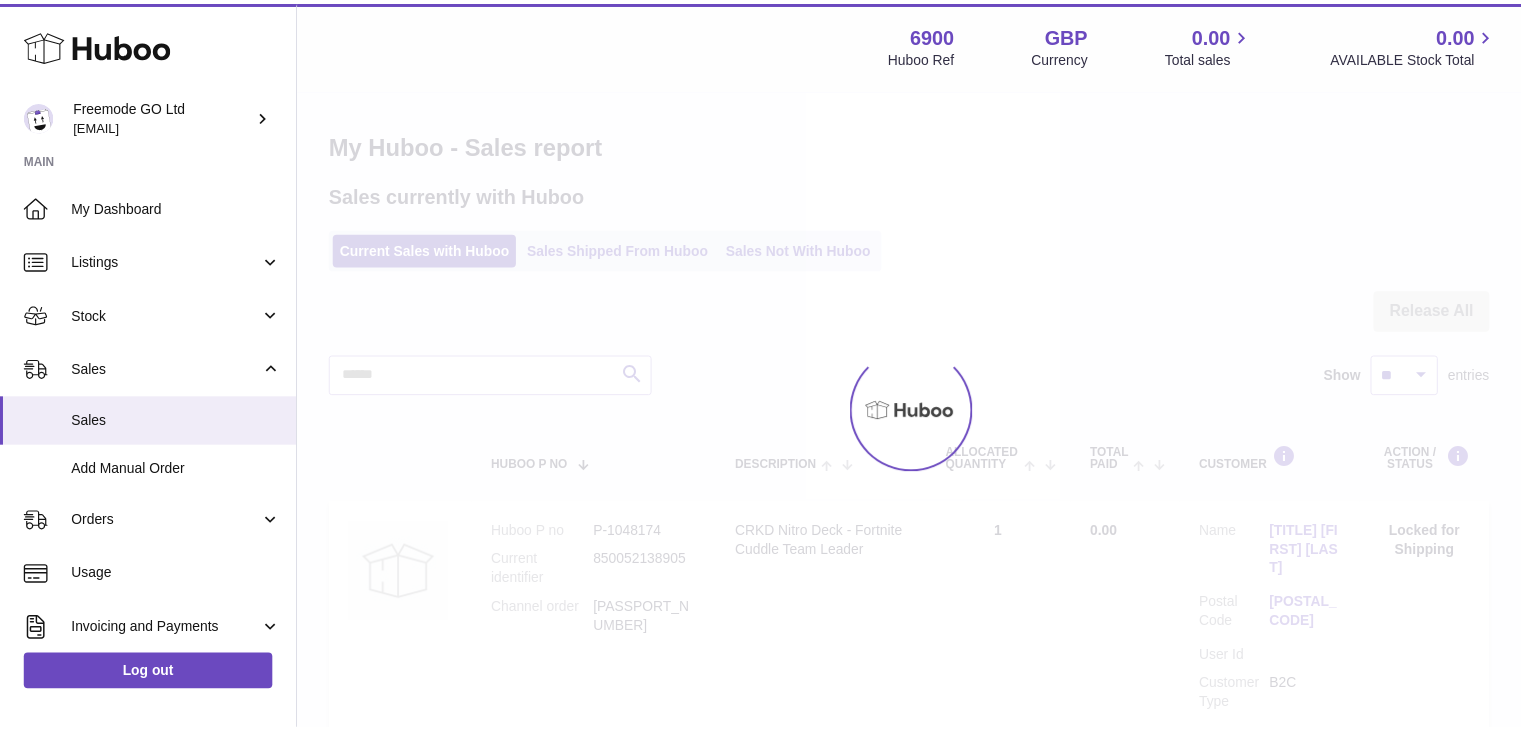 scroll, scrollTop: 0, scrollLeft: 0, axis: both 